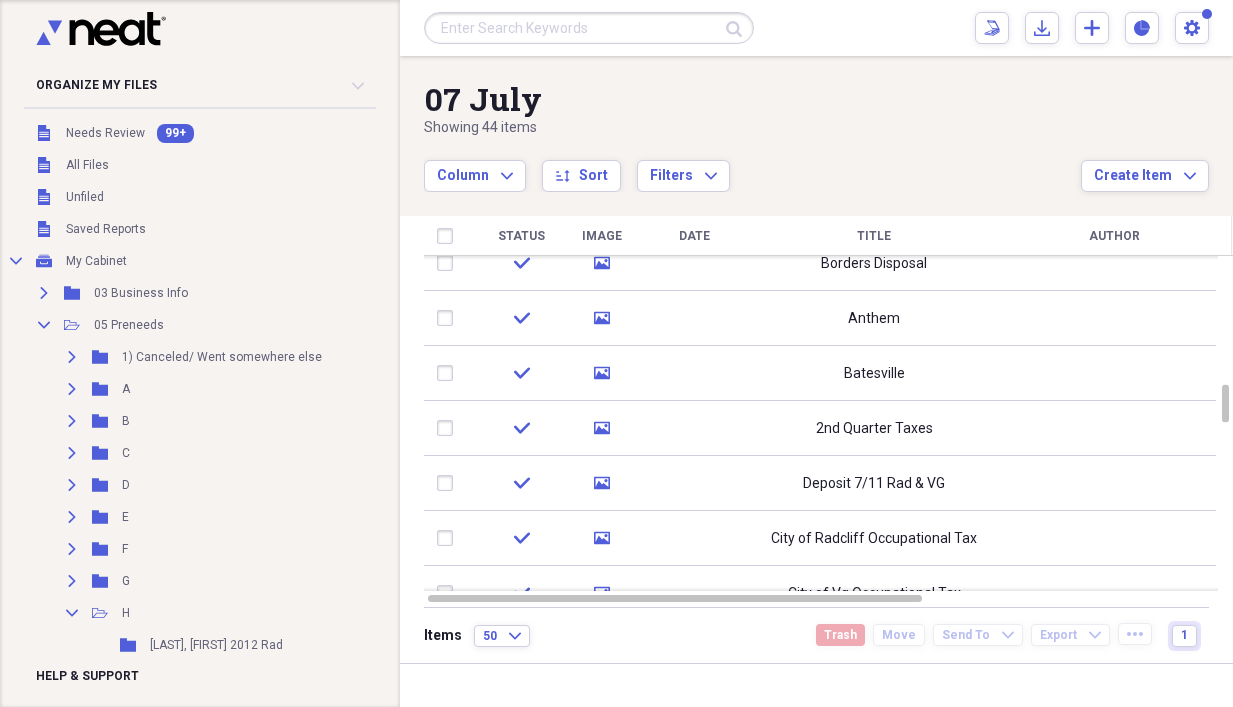scroll, scrollTop: 0, scrollLeft: 0, axis: both 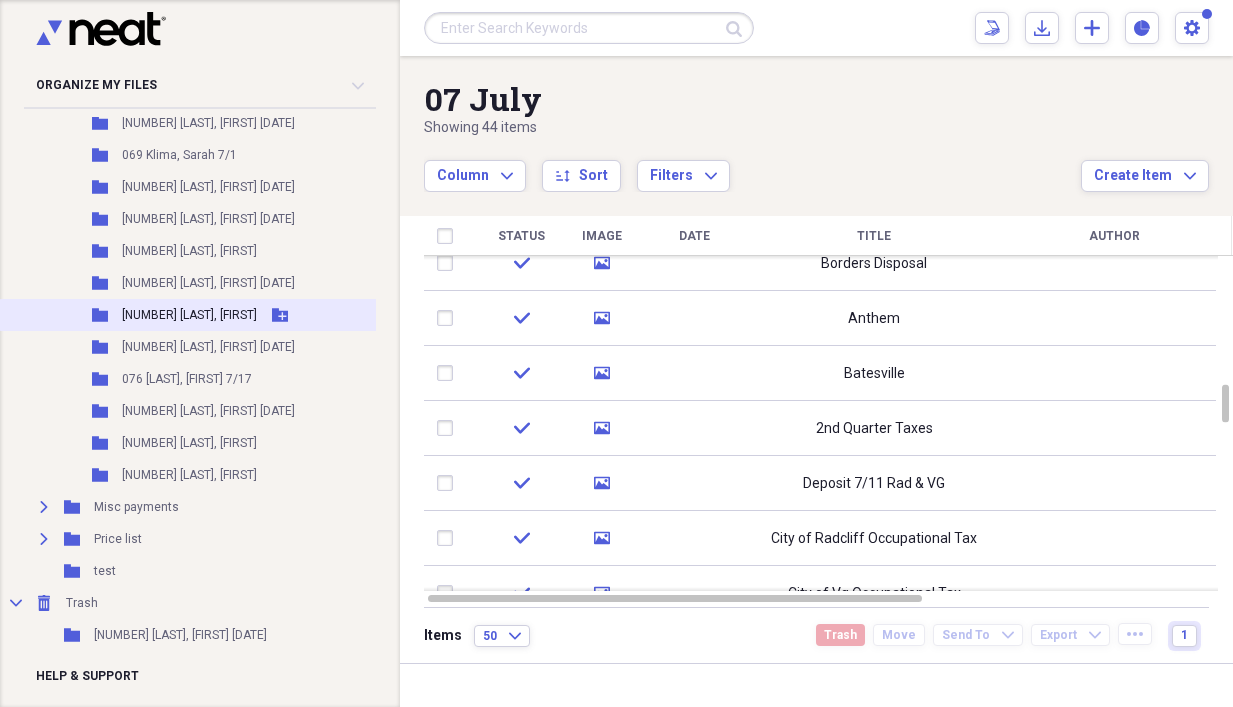 click on "Folder [DATE] [LAST], [FIRST] [DATE] Add Folder" at bounding box center [230, 315] 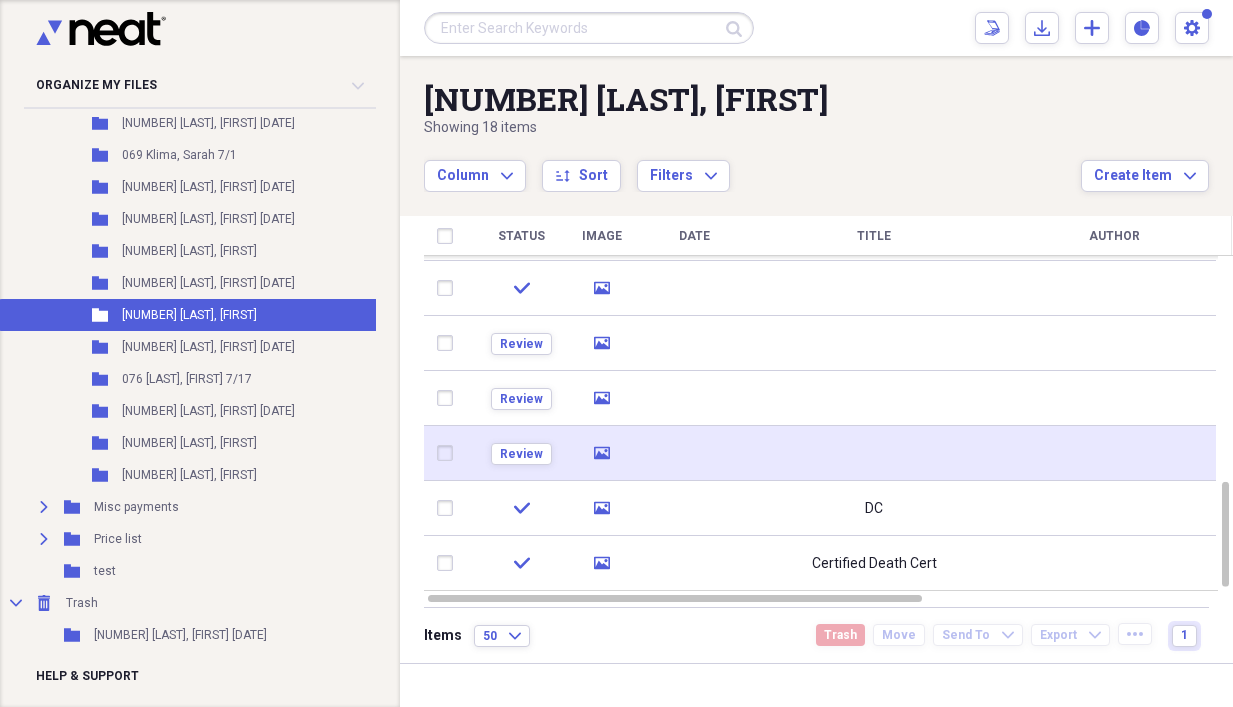 click at bounding box center [874, 453] 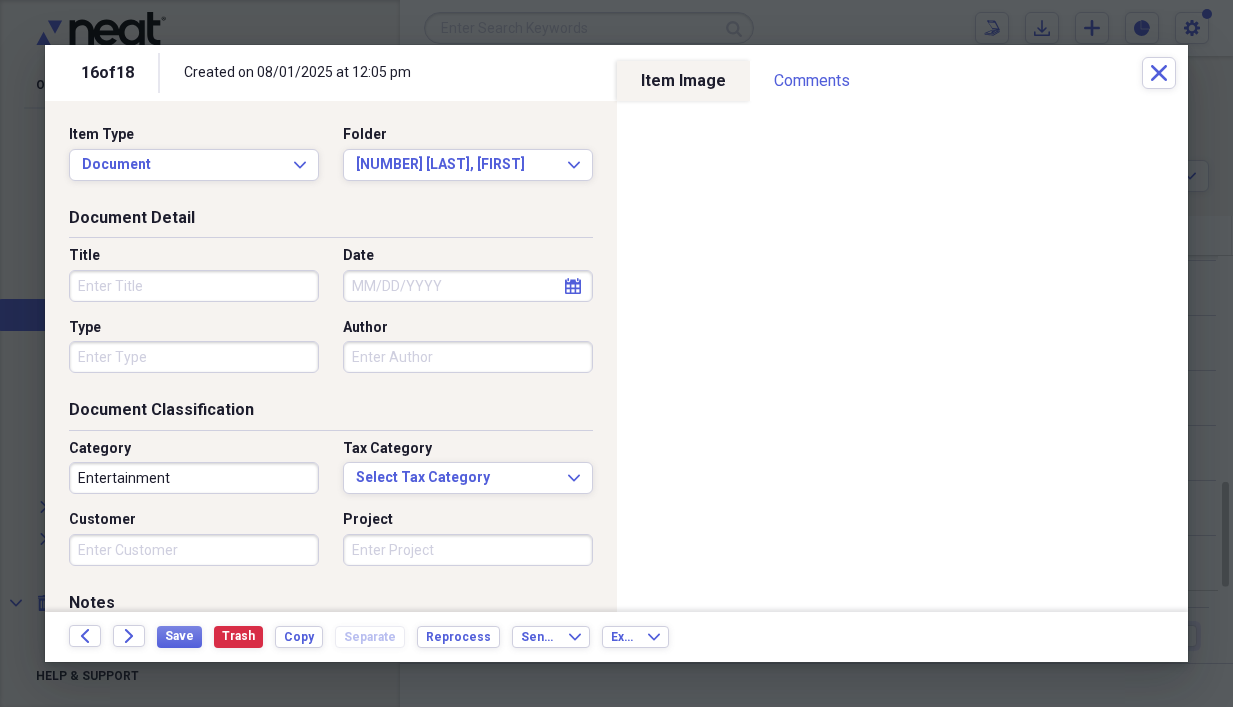 click on "Title" at bounding box center (194, 286) 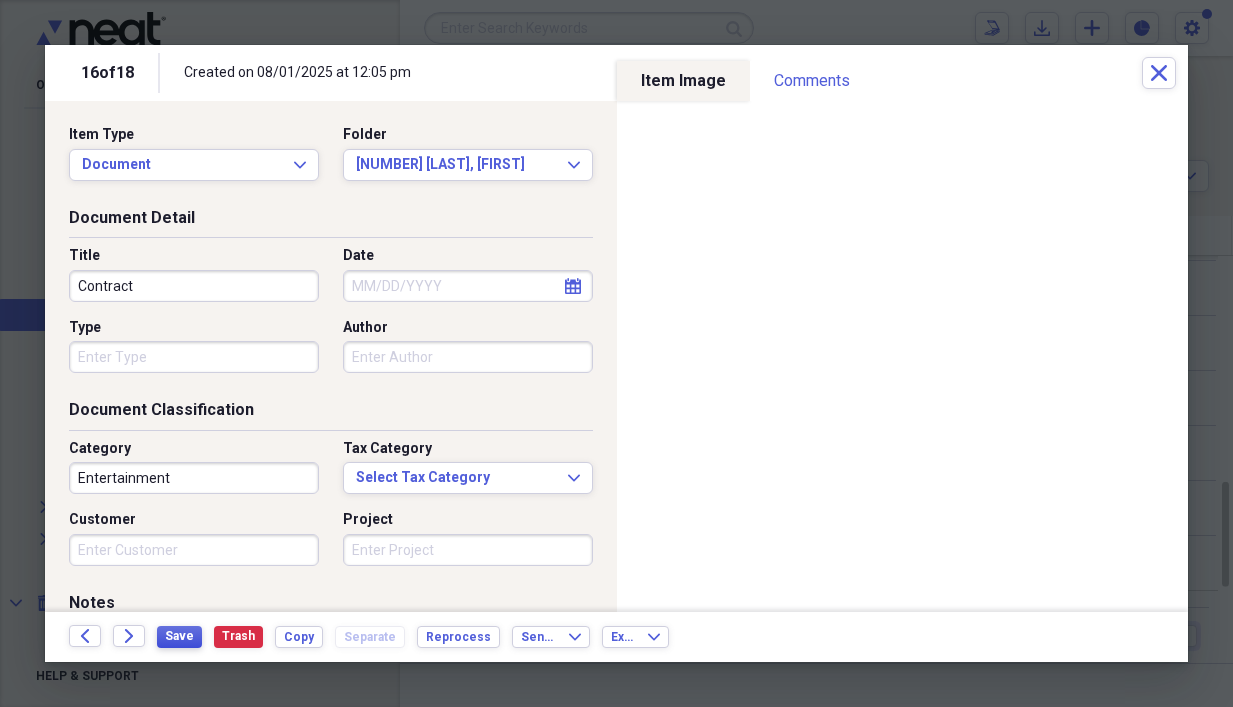 type on "Contract" 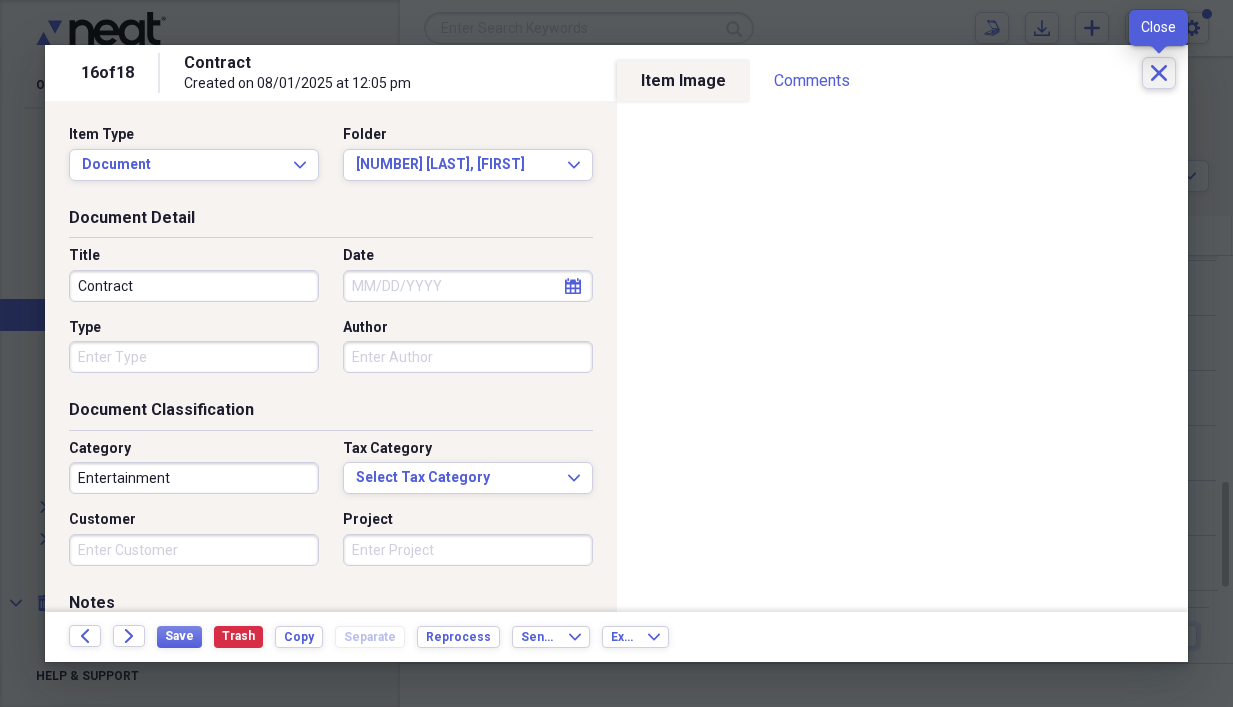 click on "Close" at bounding box center [1159, 73] 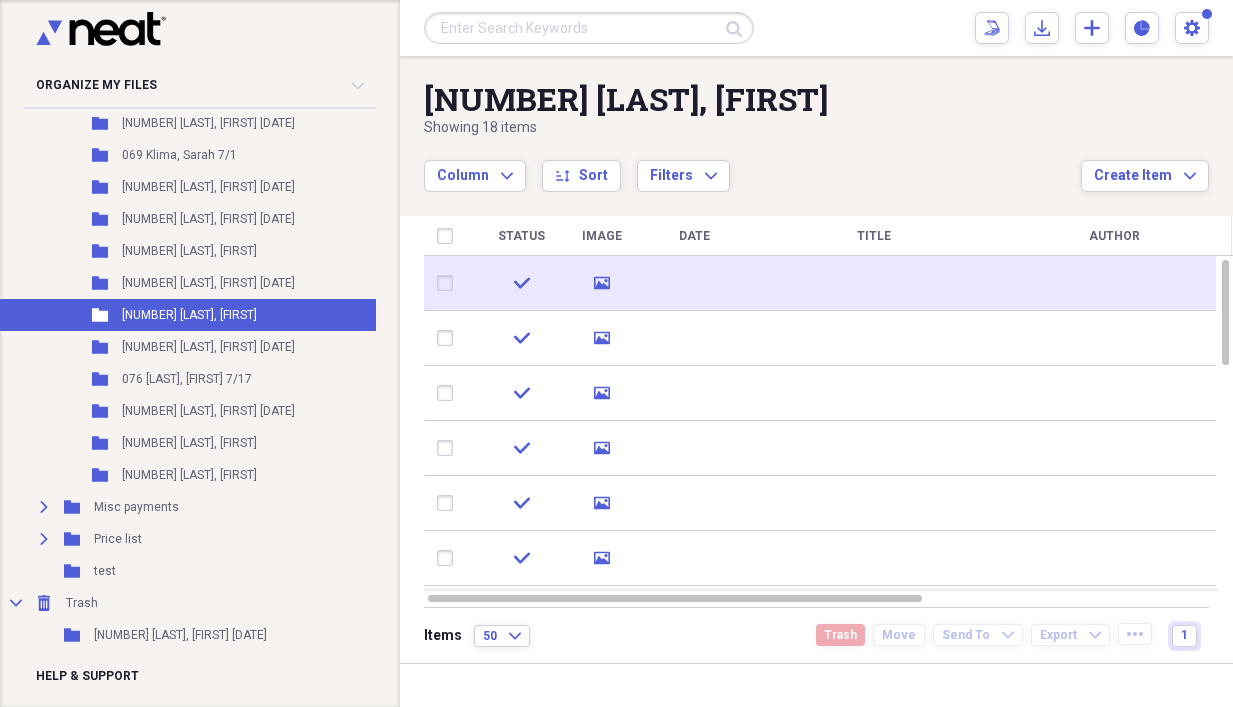 click at bounding box center (694, 283) 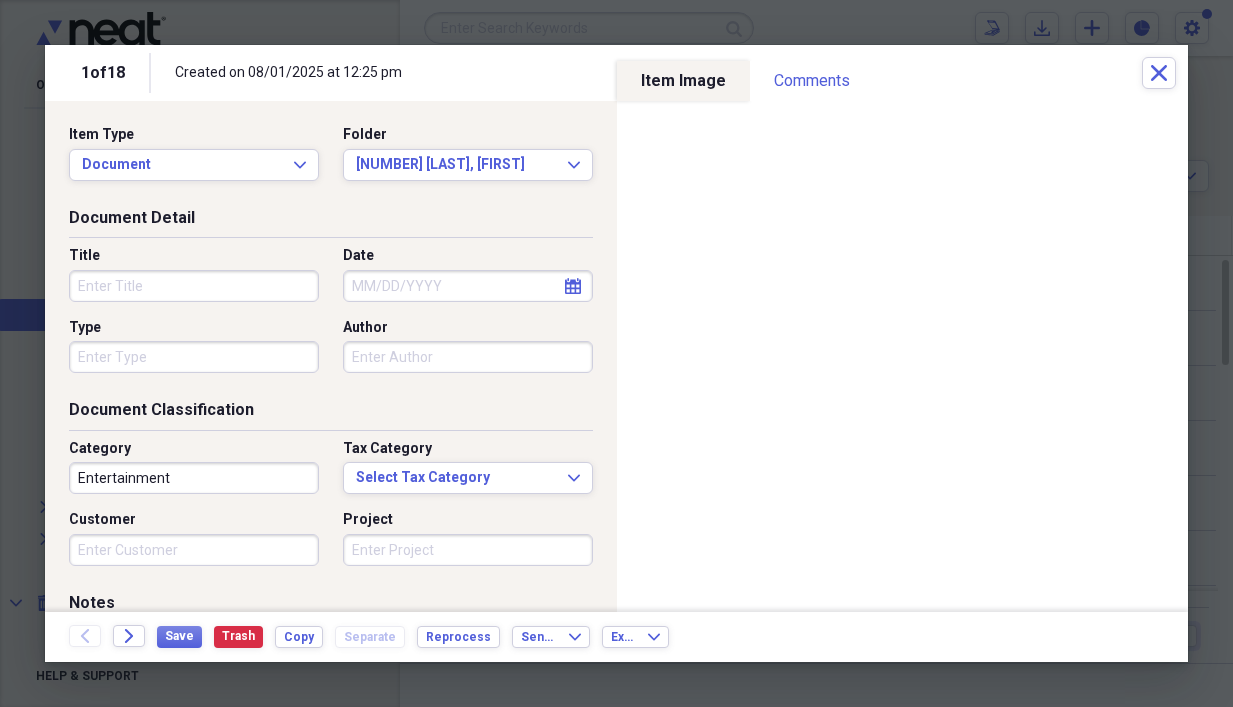 click on "Title" at bounding box center (194, 286) 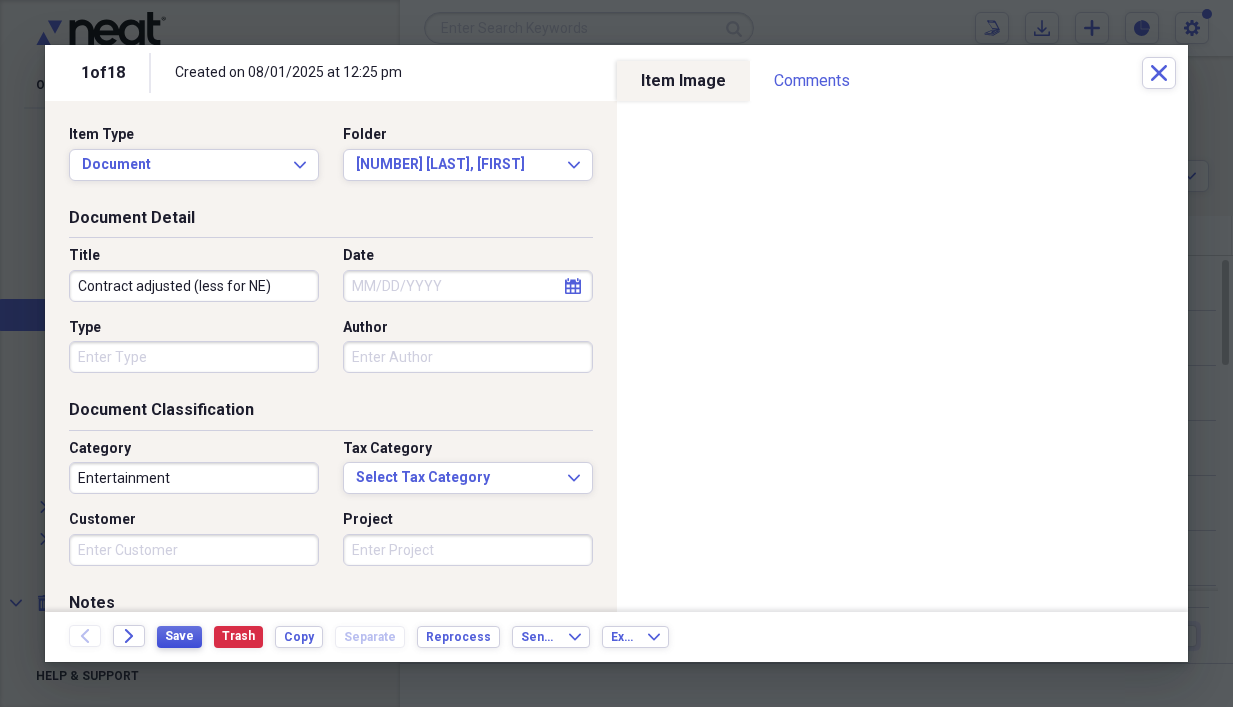 type on "Contract adjusted (less for NE)" 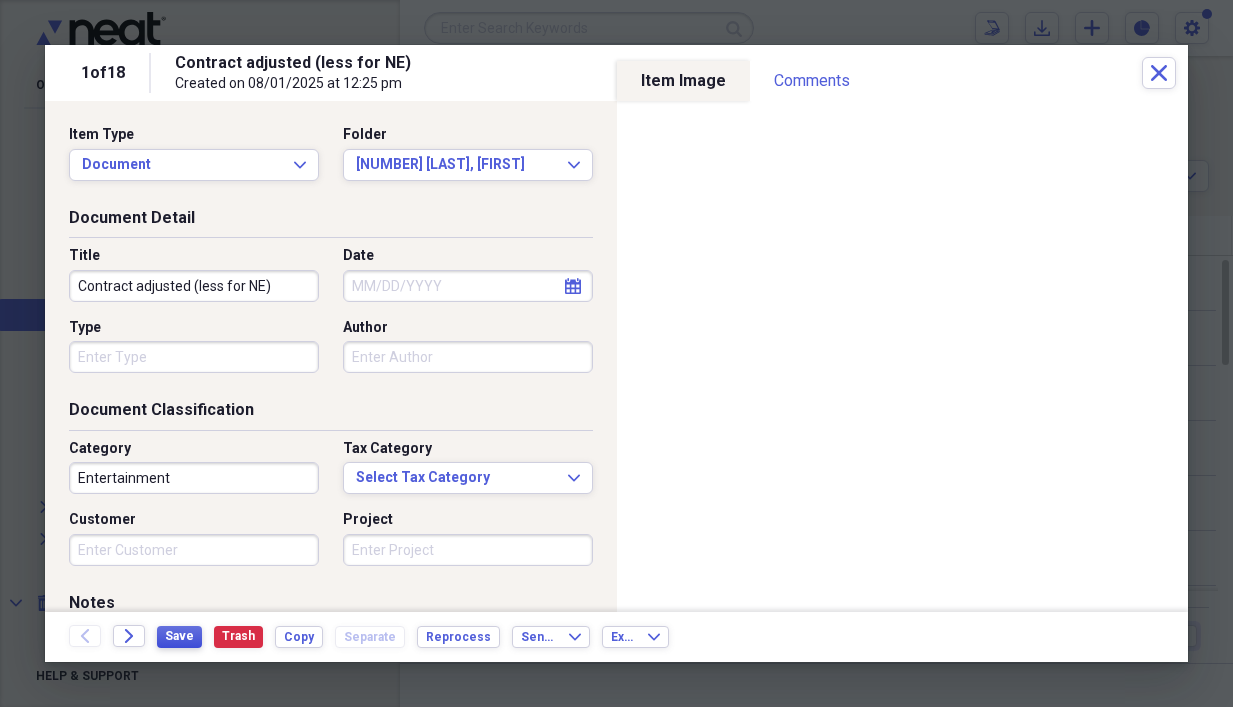 click on "Save" at bounding box center [179, 636] 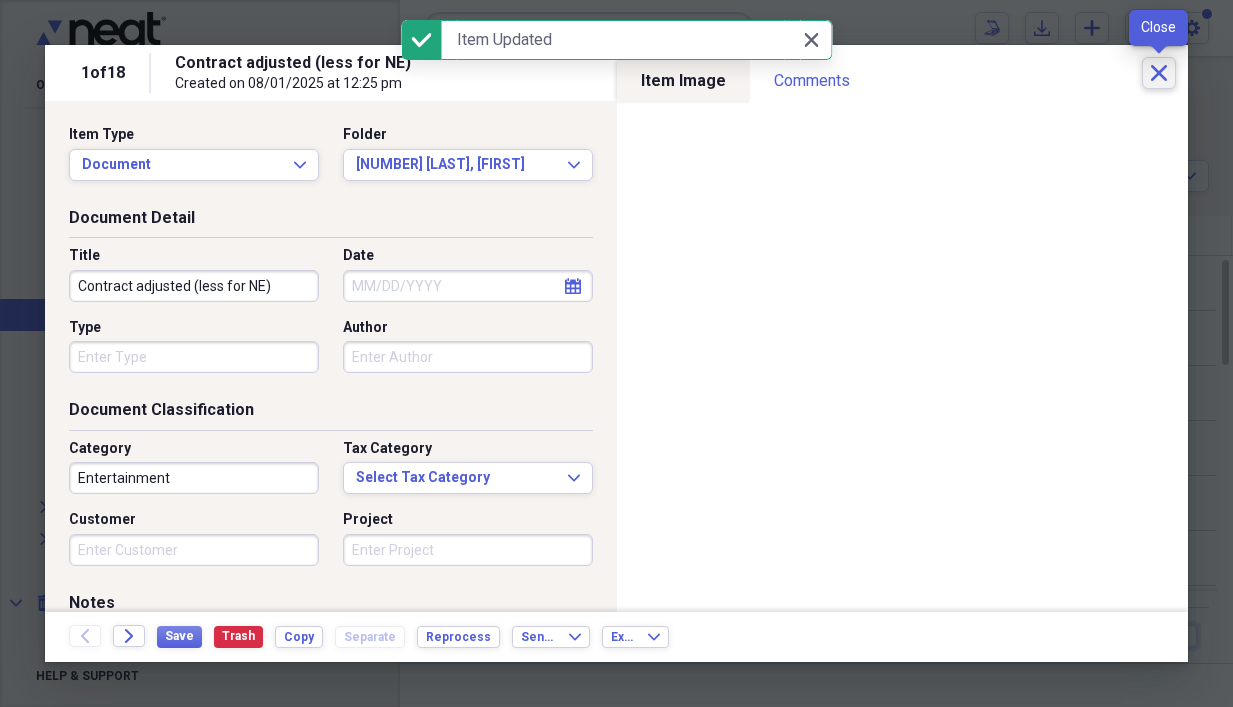 click on "Close" 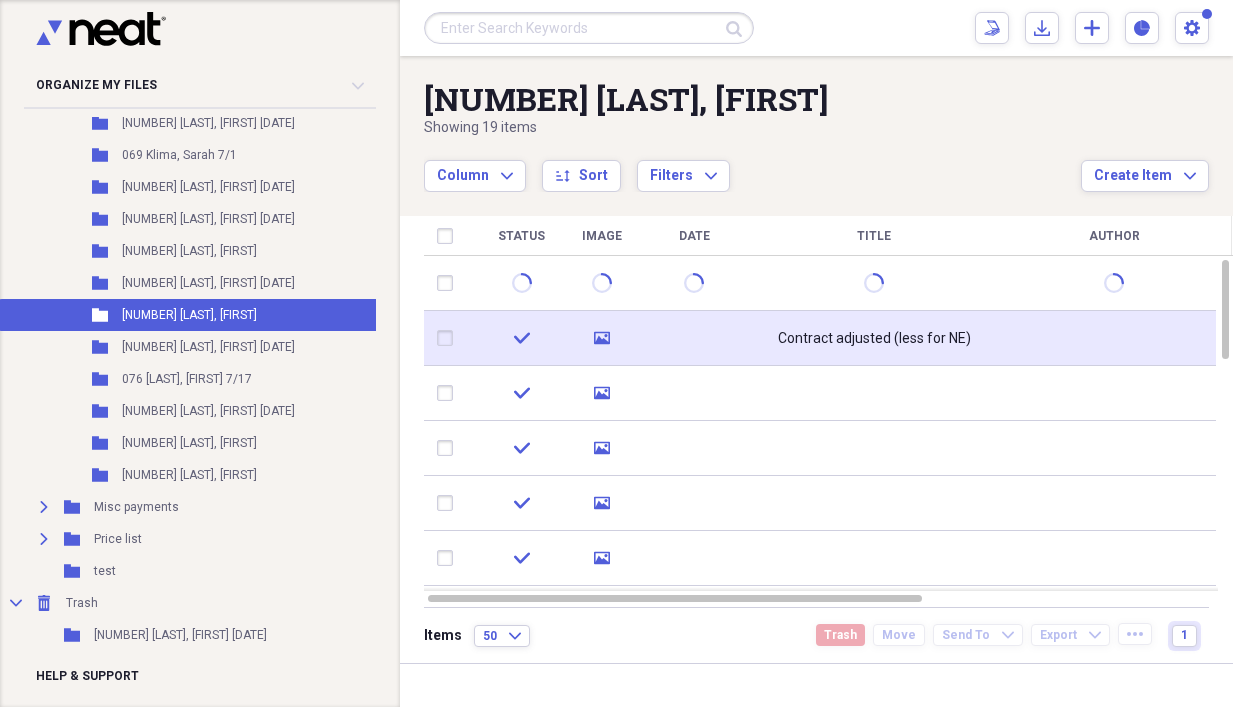 click at bounding box center [694, 338] 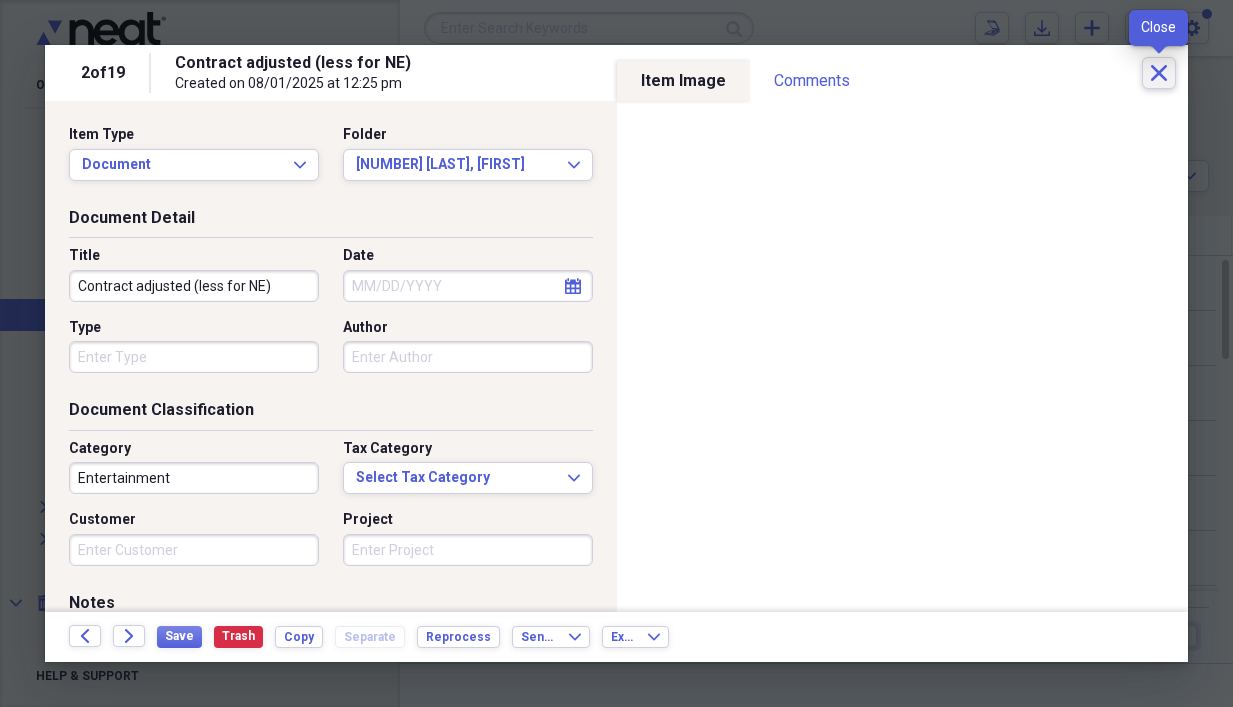 click on "Close" 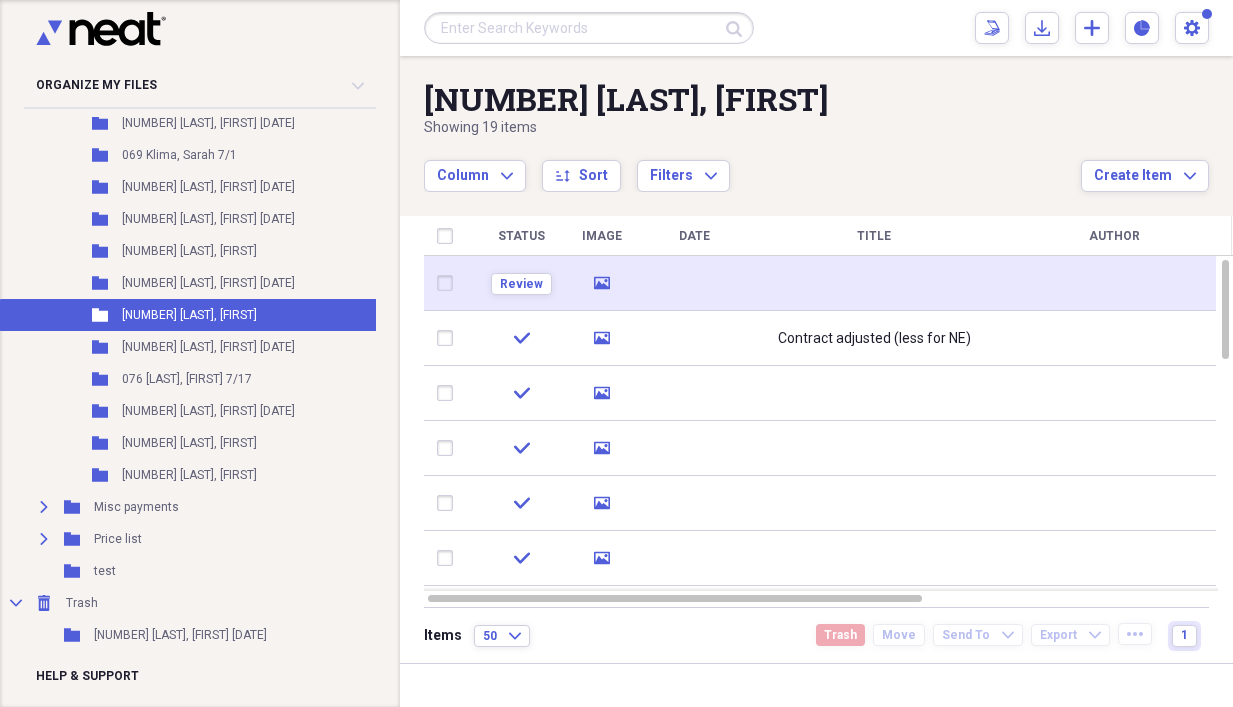 click at bounding box center [694, 283] 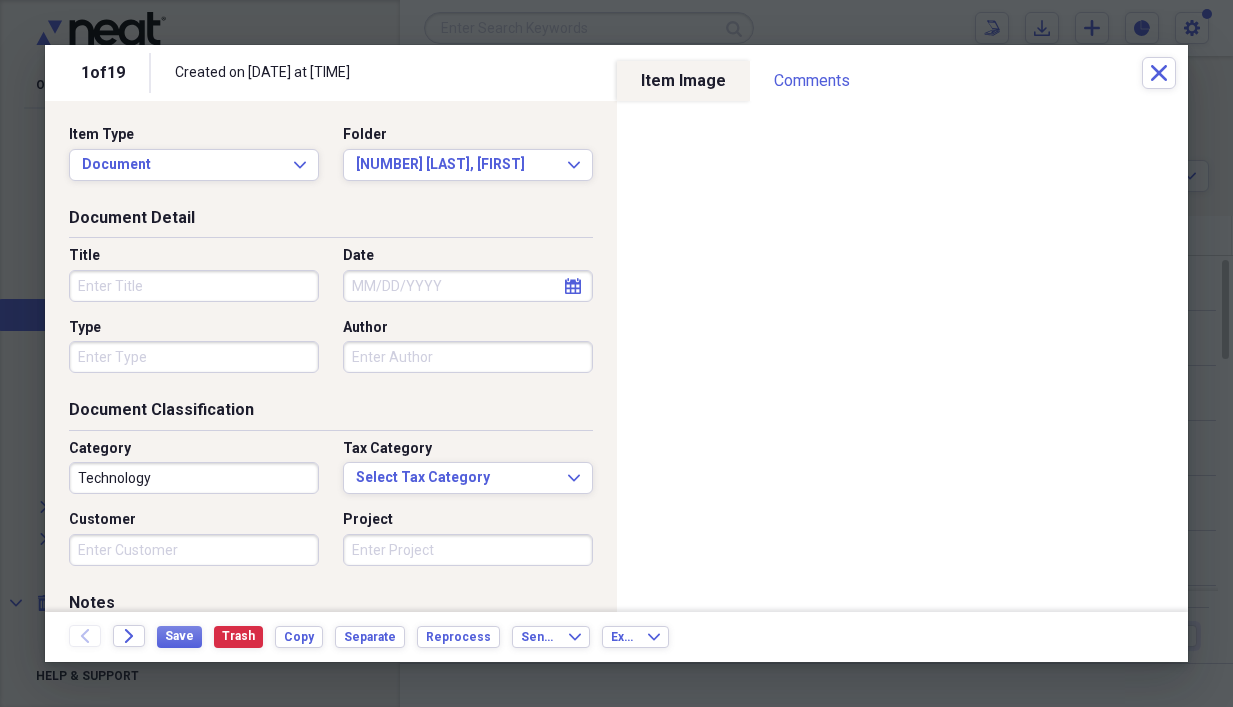 click on "Title" at bounding box center [194, 286] 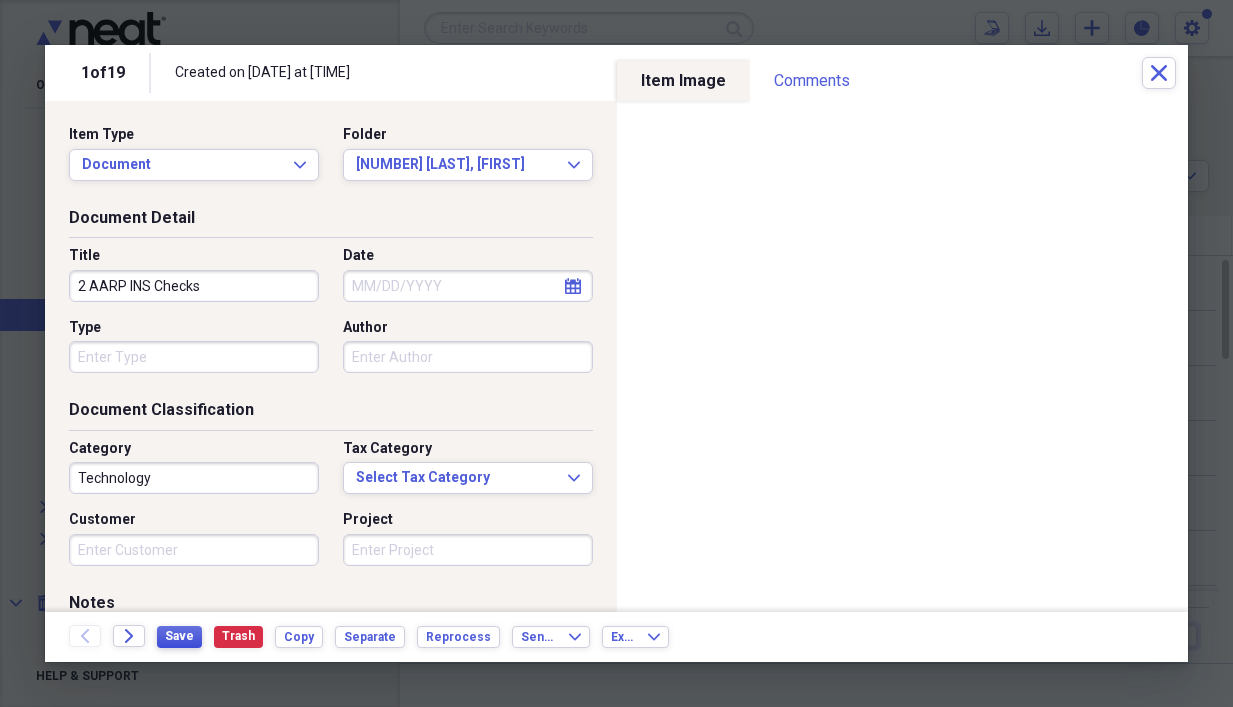 type on "2 AARP INS Checks" 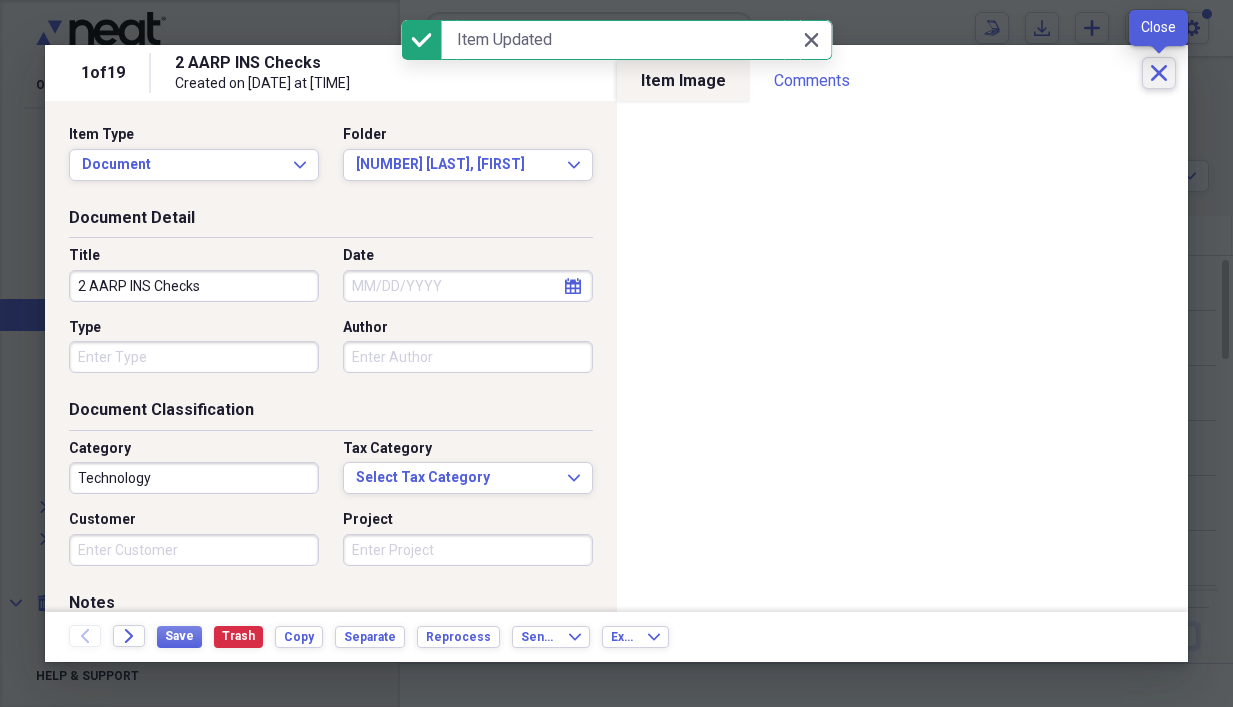 click on "Close" at bounding box center [1159, 73] 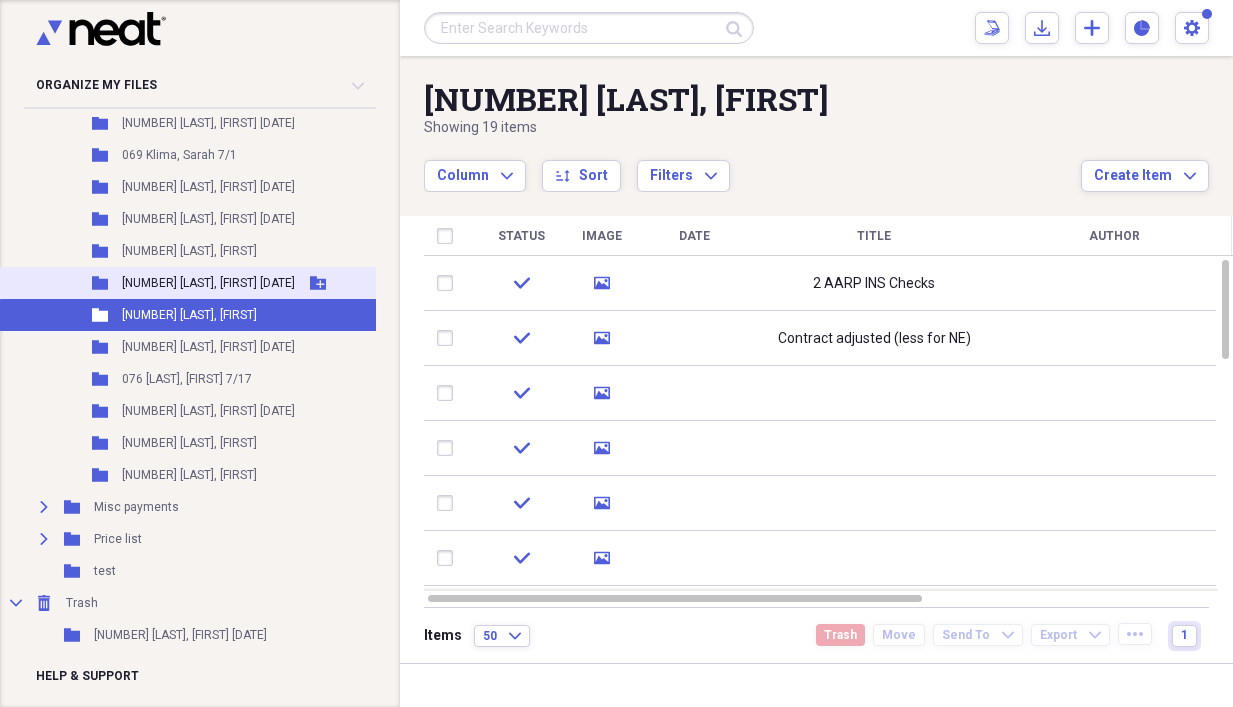 scroll, scrollTop: 4902, scrollLeft: 0, axis: vertical 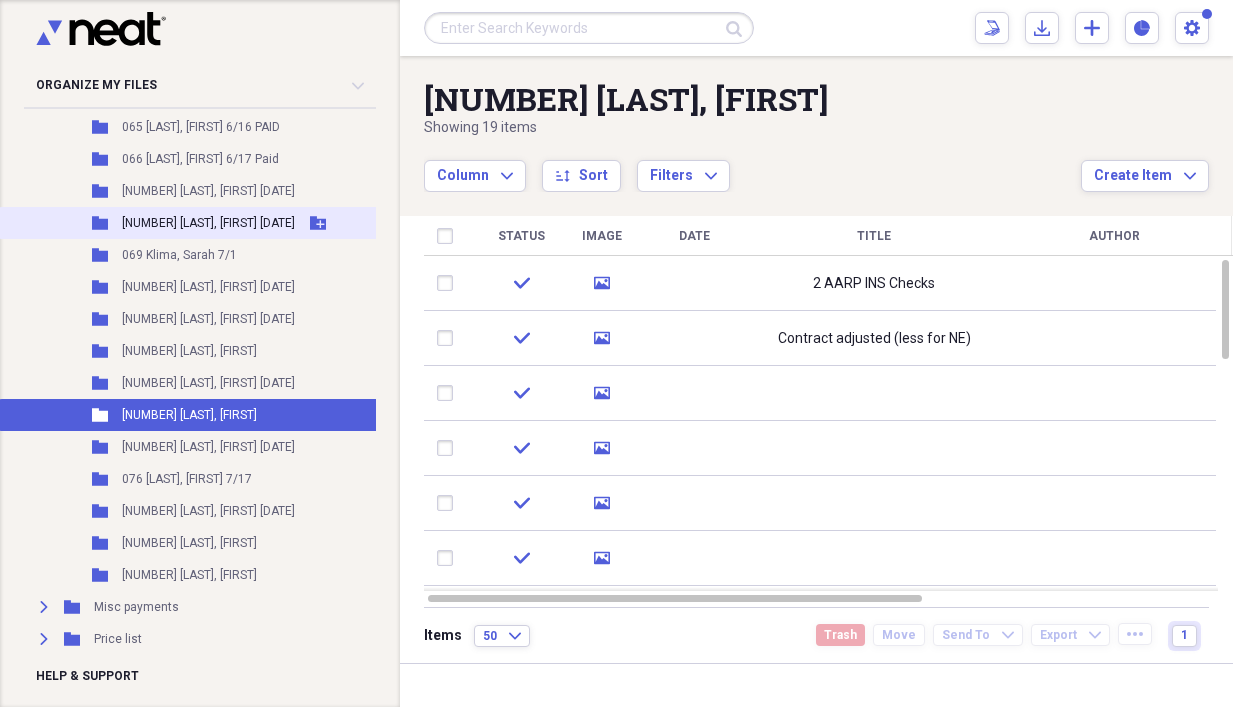 click on "[NUMBER] [LAST], [FIRST] [DATE]" at bounding box center [208, 223] 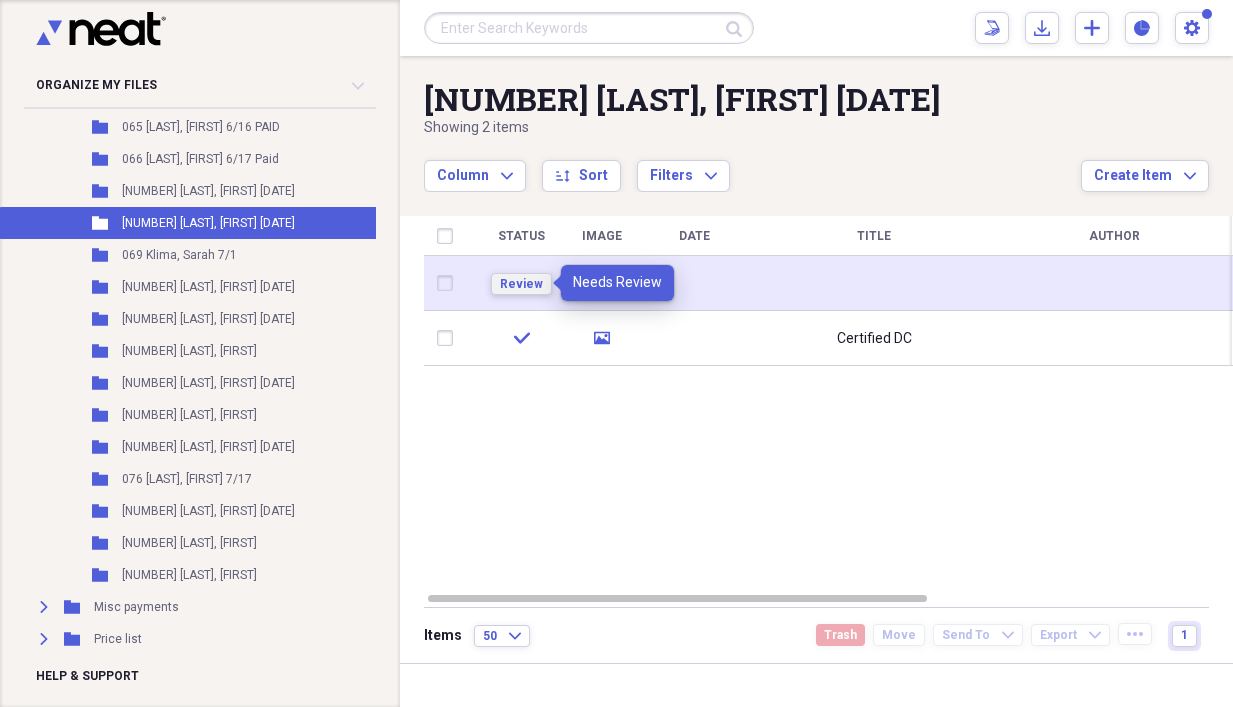 click on "Review" at bounding box center (521, 284) 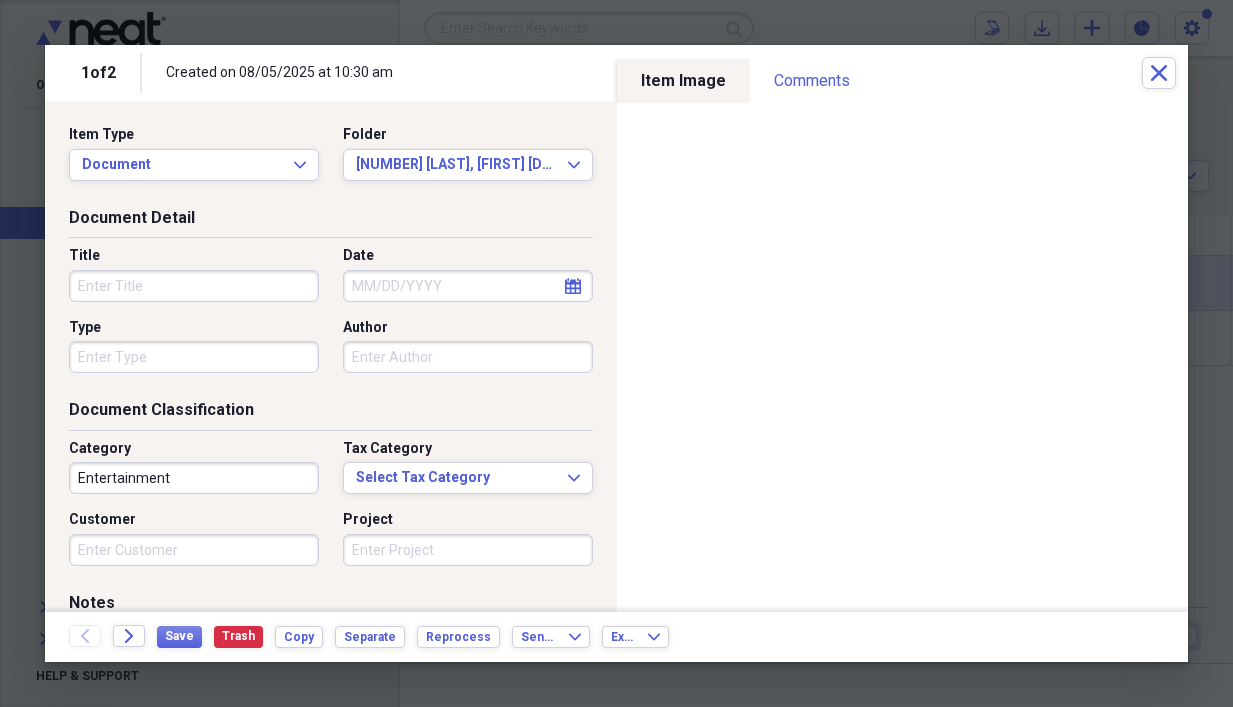 click on "Title" at bounding box center [194, 286] 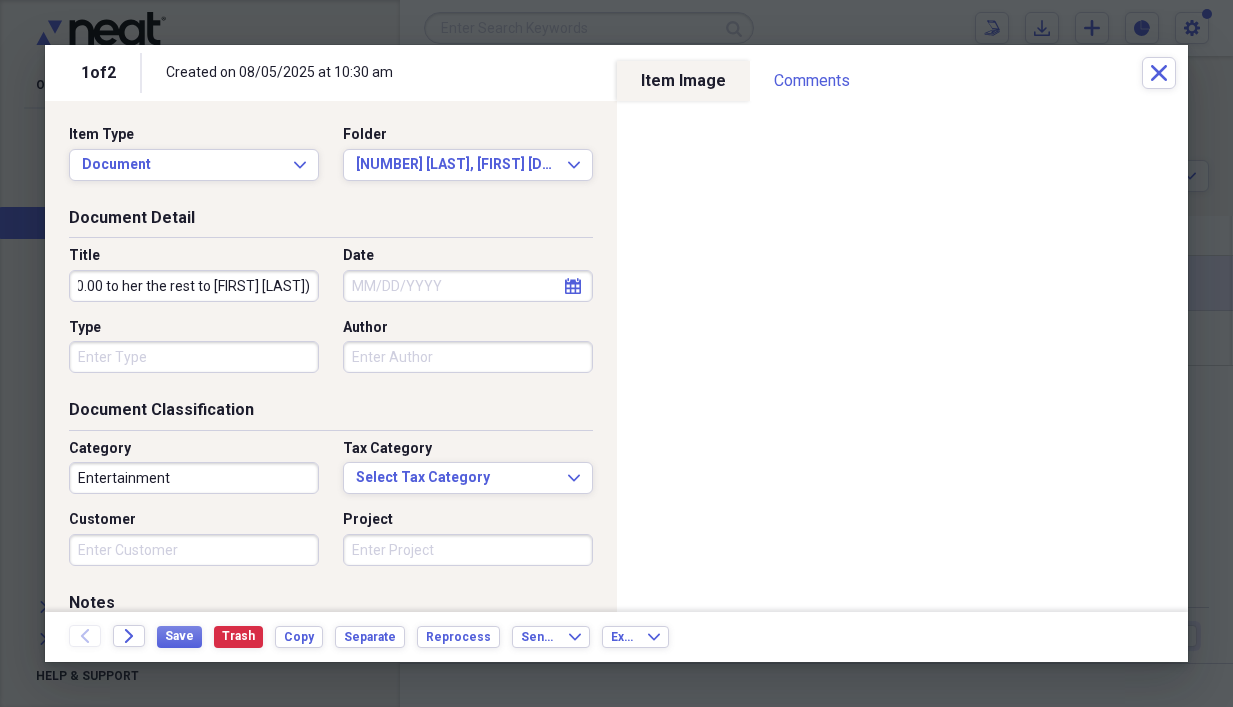scroll, scrollTop: 0, scrollLeft: 236, axis: horizontal 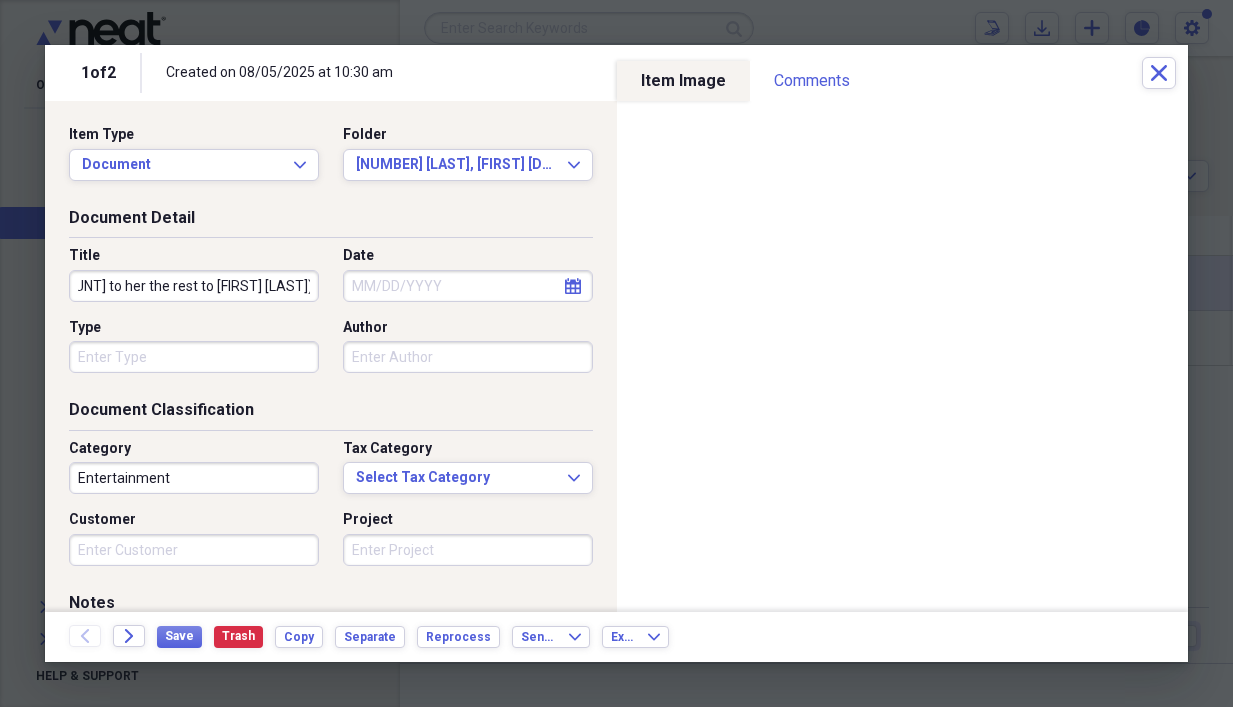 click on "American General Ins Check ([AMOUNT] to her the rest to [FIRST] [LAST])" at bounding box center [194, 286] 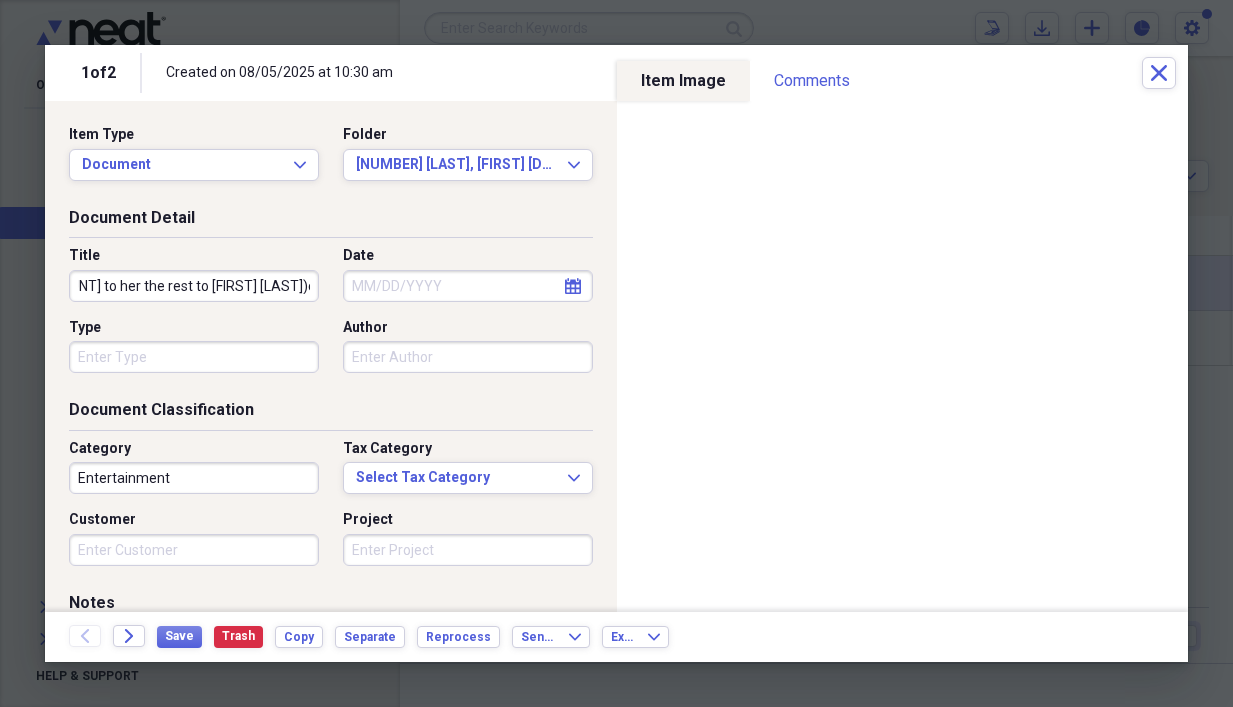 type on "American General Ins Check ([AMOUNT] to her the rest to [FIRST] [LAST])e)" 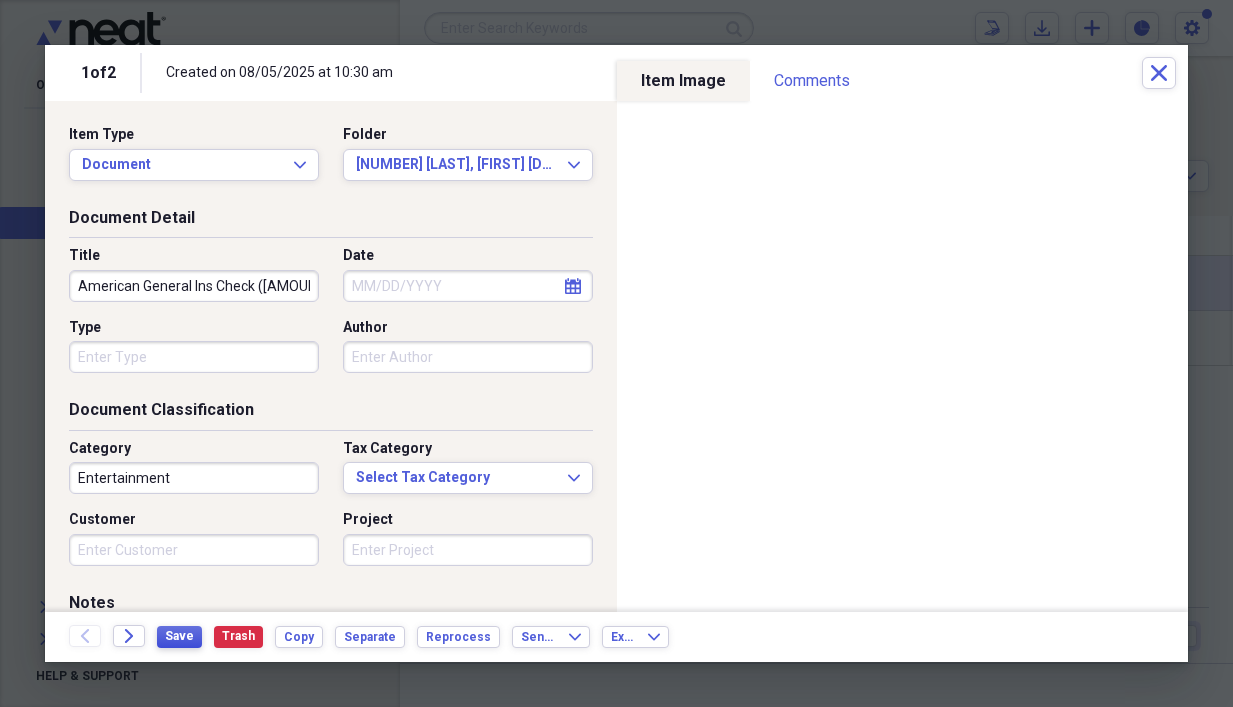 click on "Save" at bounding box center (179, 637) 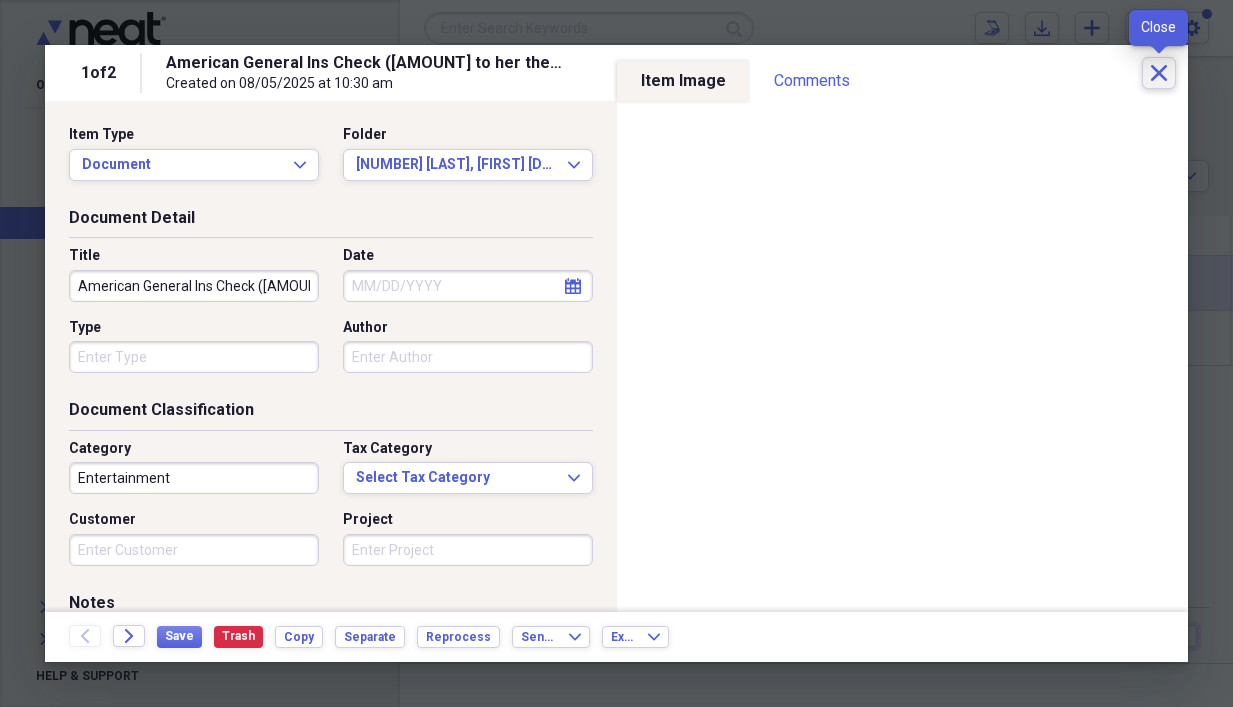 click 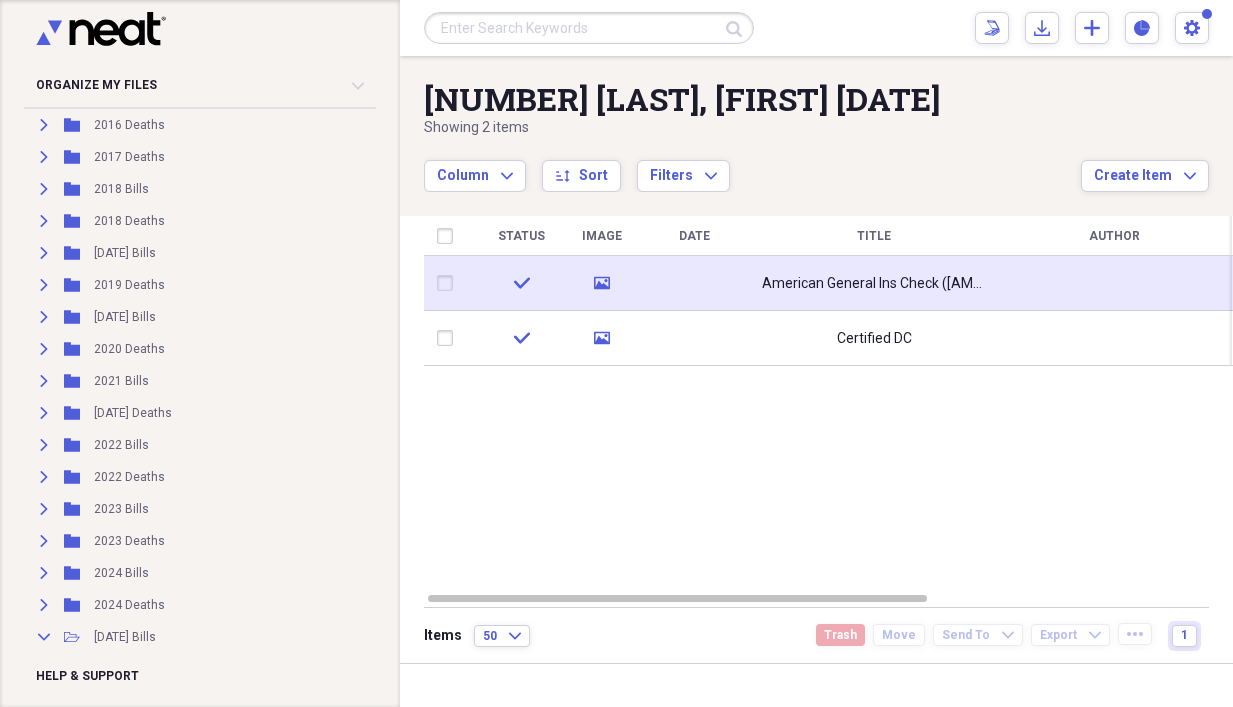 scroll, scrollTop: 1858, scrollLeft: 0, axis: vertical 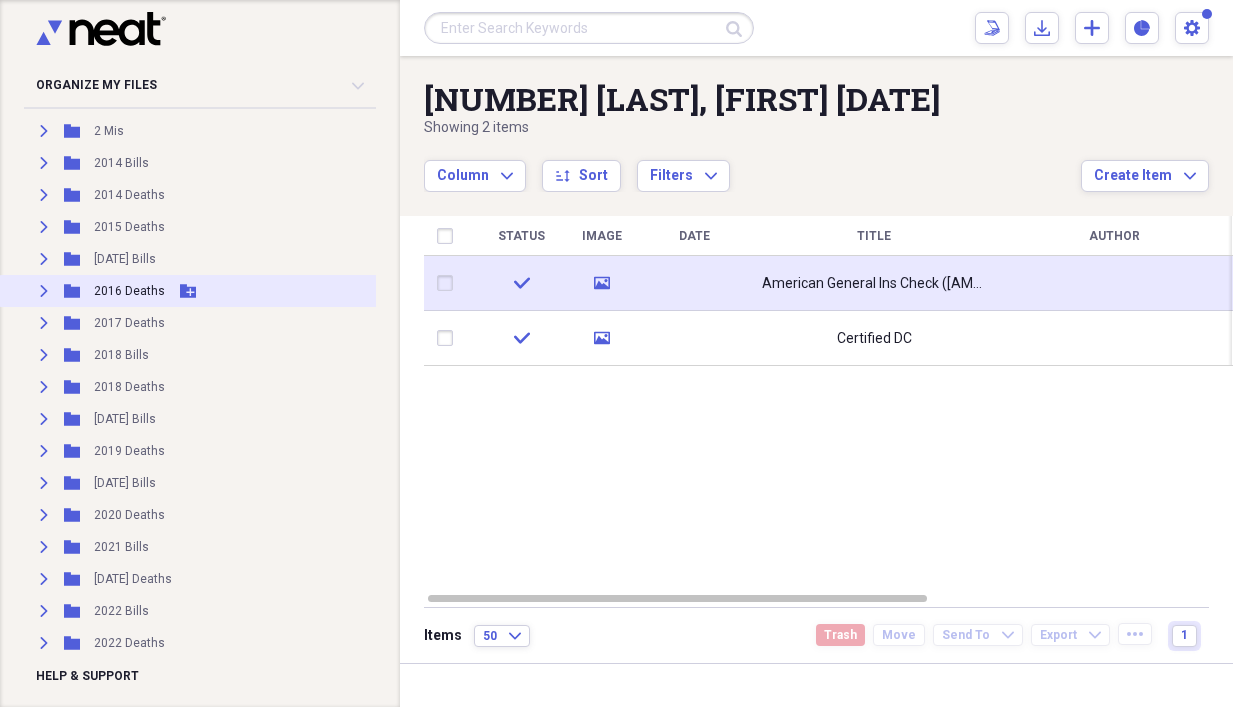click on "Expand" 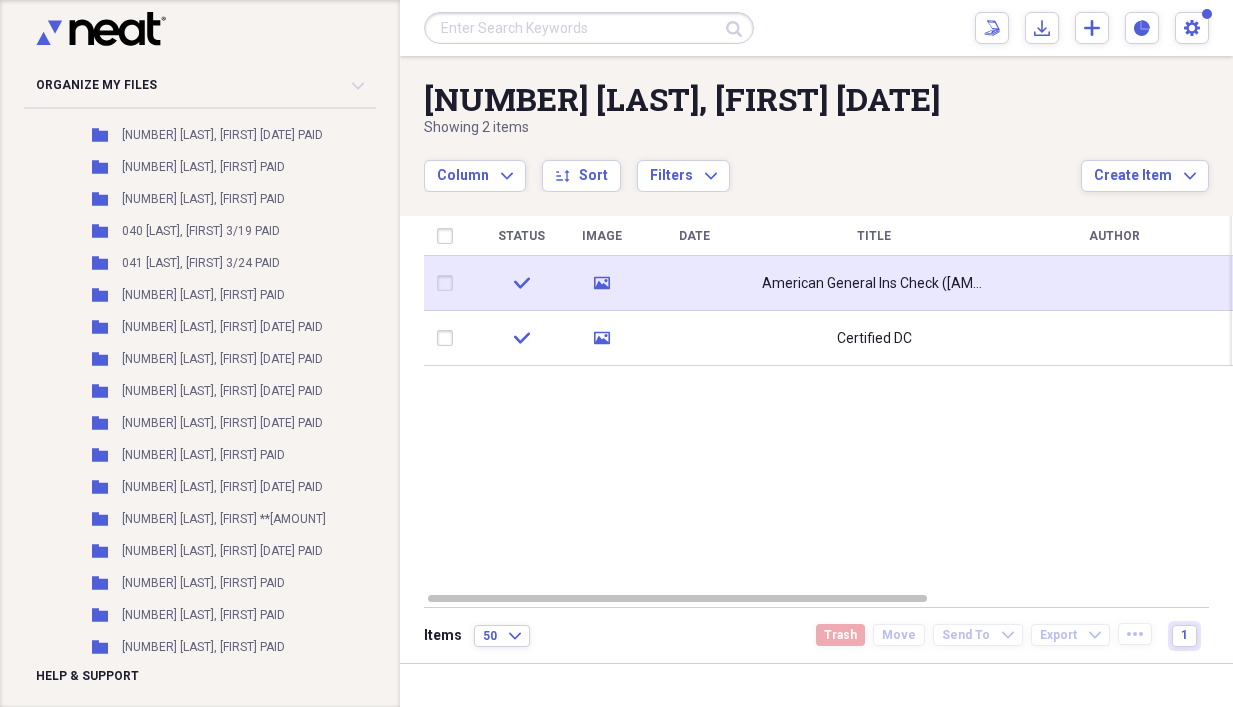scroll, scrollTop: 3258, scrollLeft: 0, axis: vertical 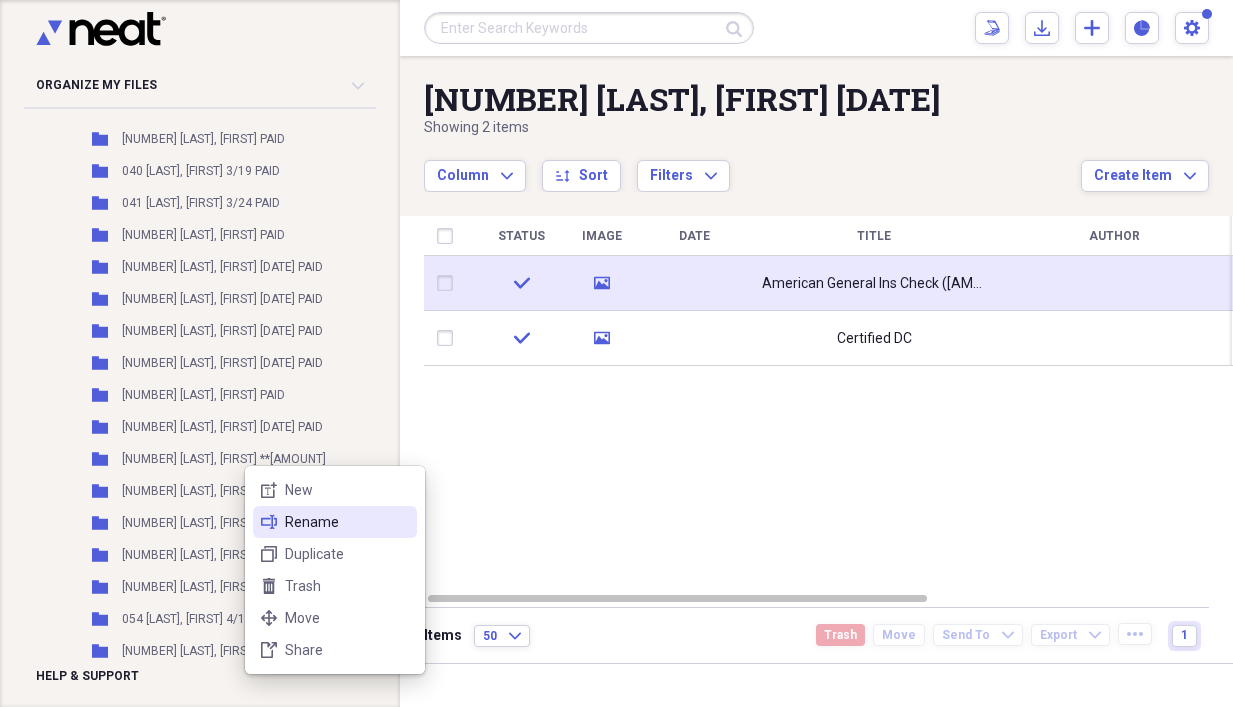 click on "rename Rename" at bounding box center [335, 522] 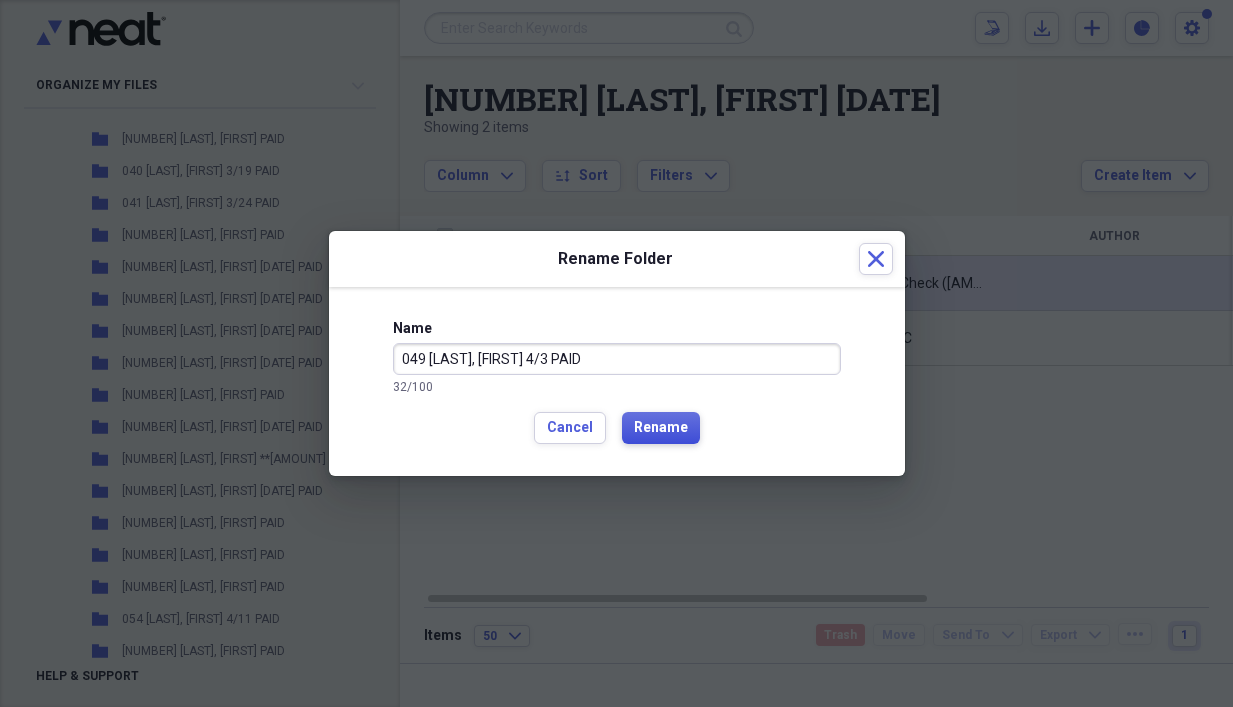 type on "049 [LAST], [FIRST] 4/3 PAID" 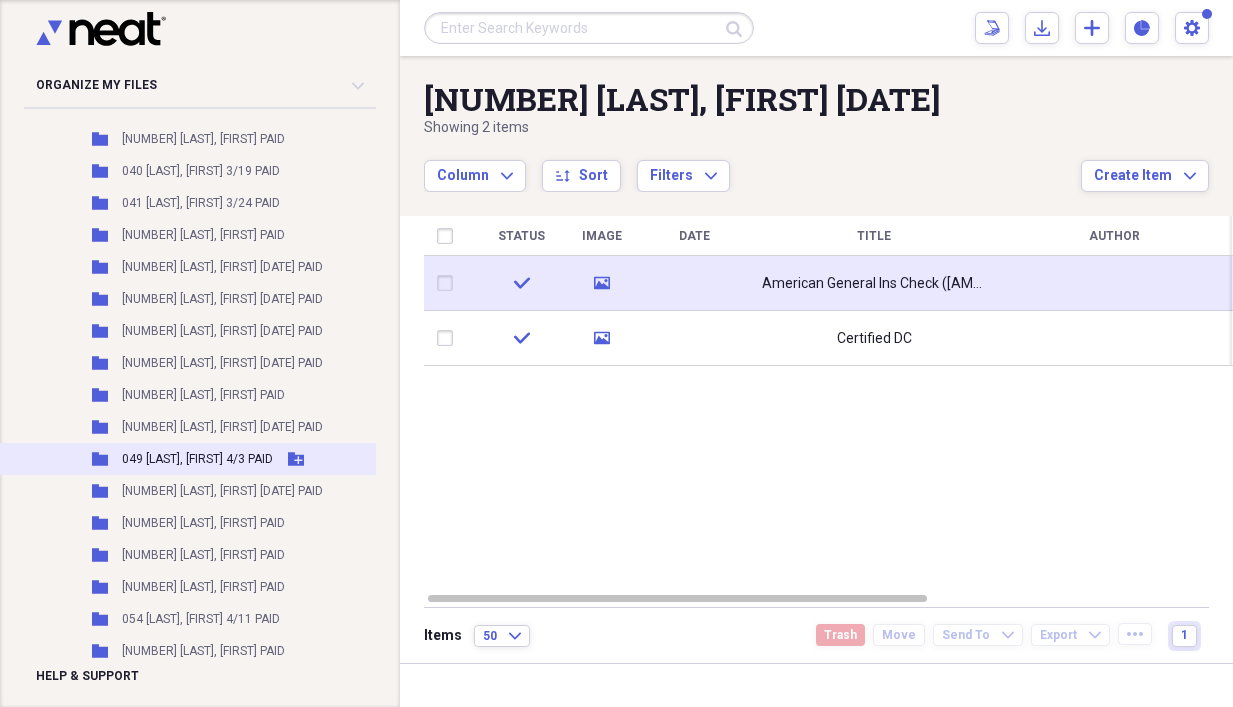 click on "049 [LAST], [FIRST] 4/3 PAID" at bounding box center (197, 459) 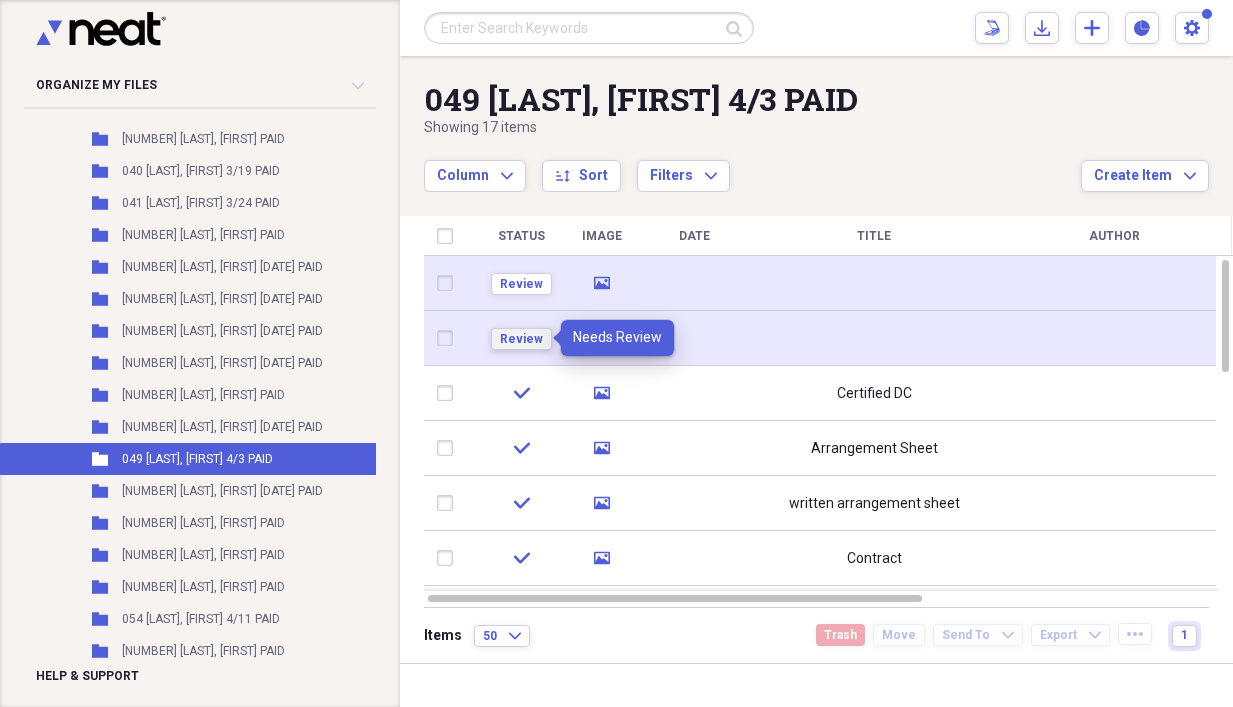 click on "Review" at bounding box center (521, 339) 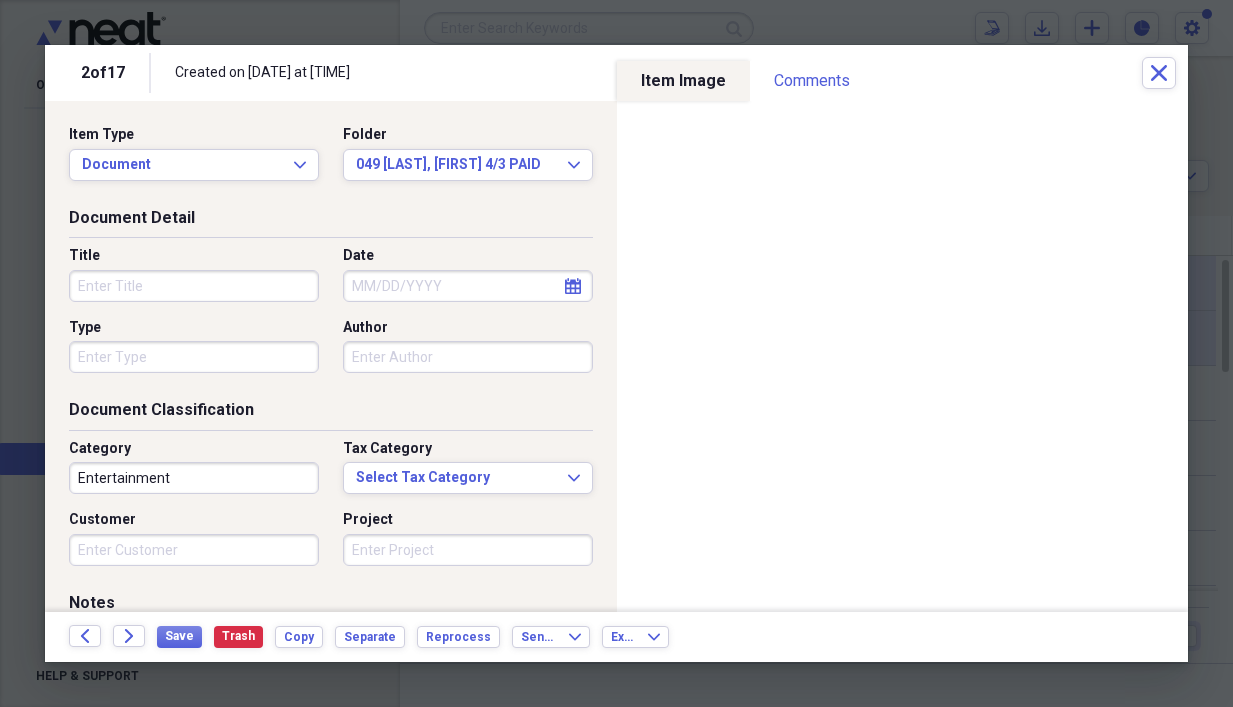 click on "Title" at bounding box center [194, 286] 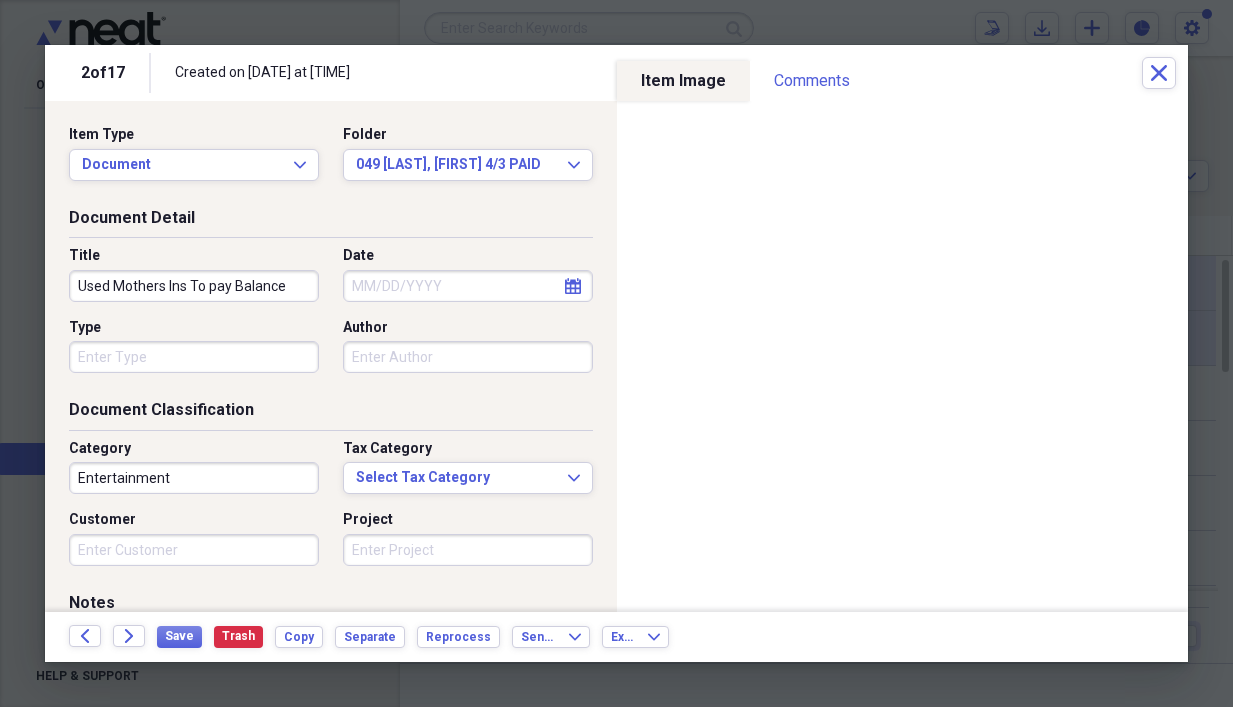 drag, startPoint x: 77, startPoint y: 282, endPoint x: 135, endPoint y: 297, distance: 59.908264 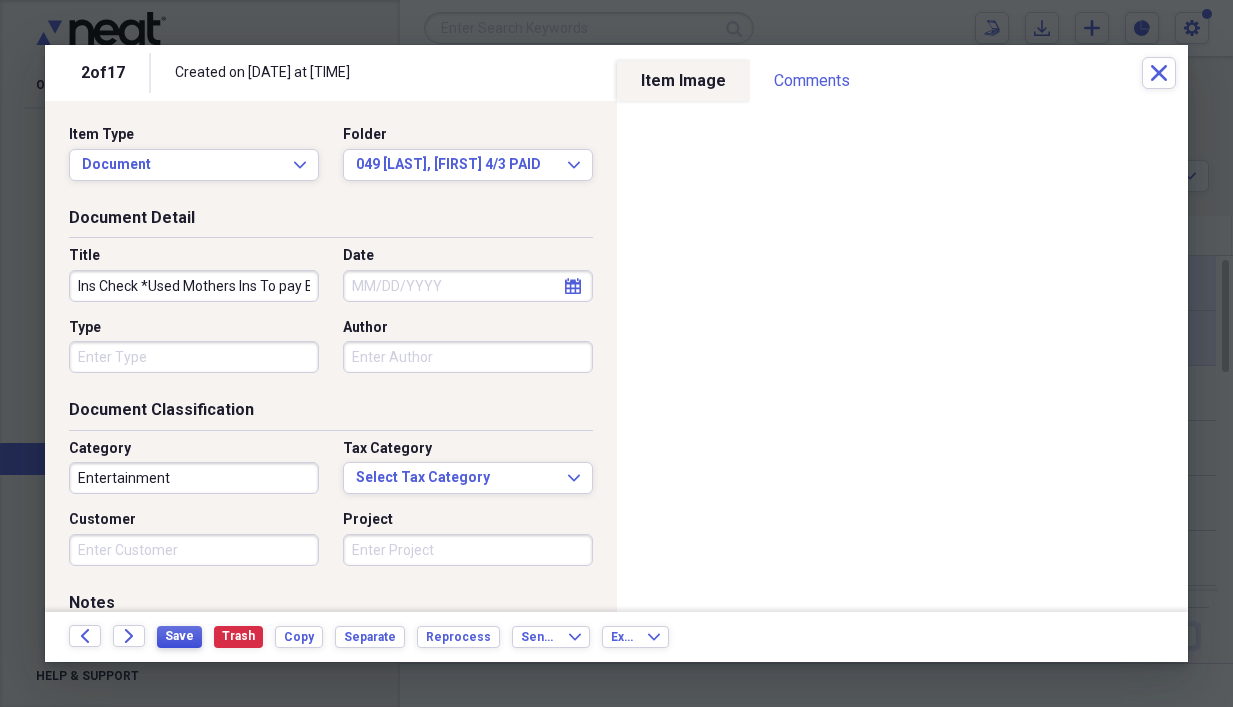 click on "Save" at bounding box center [179, 636] 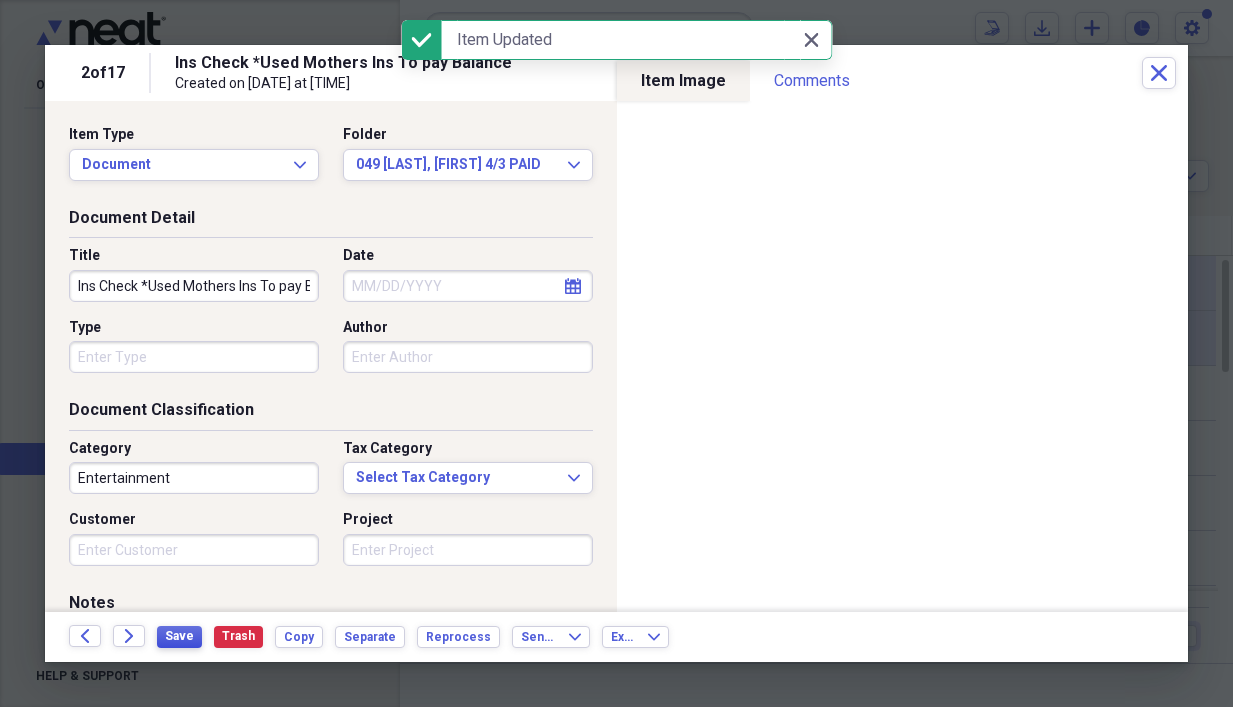 type on "Ins Check *Used Mothers Ins To pay Balance" 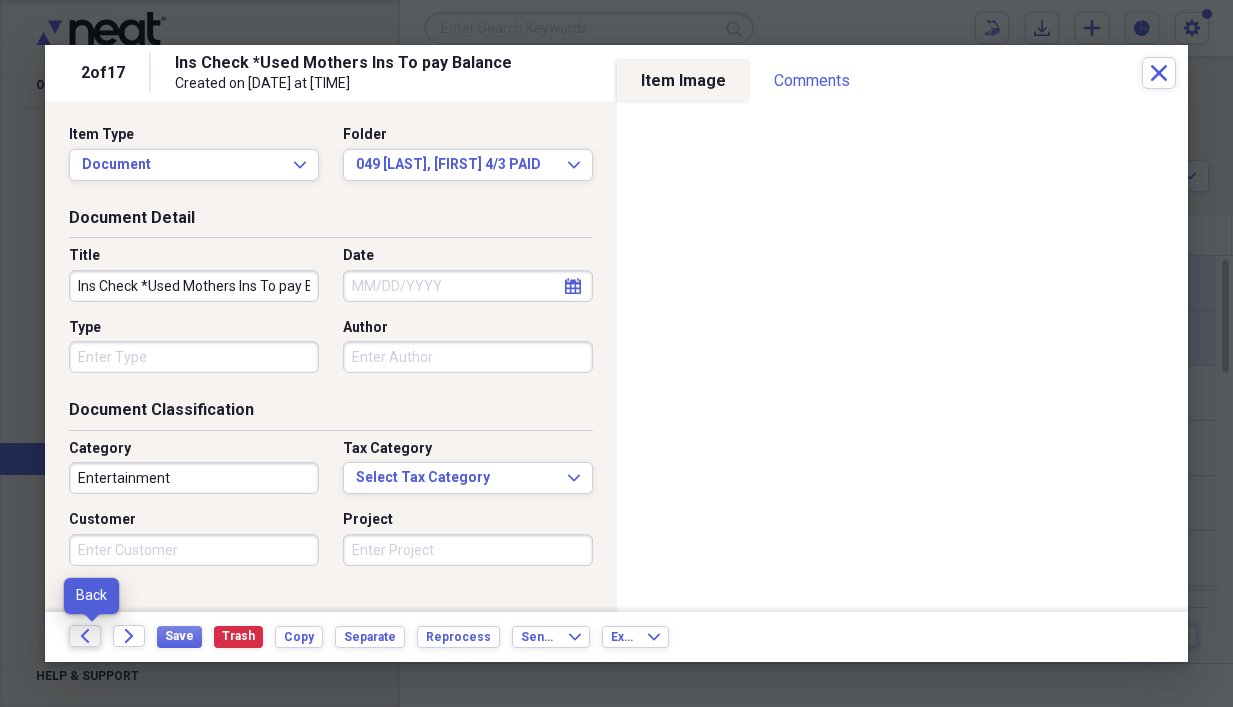 click 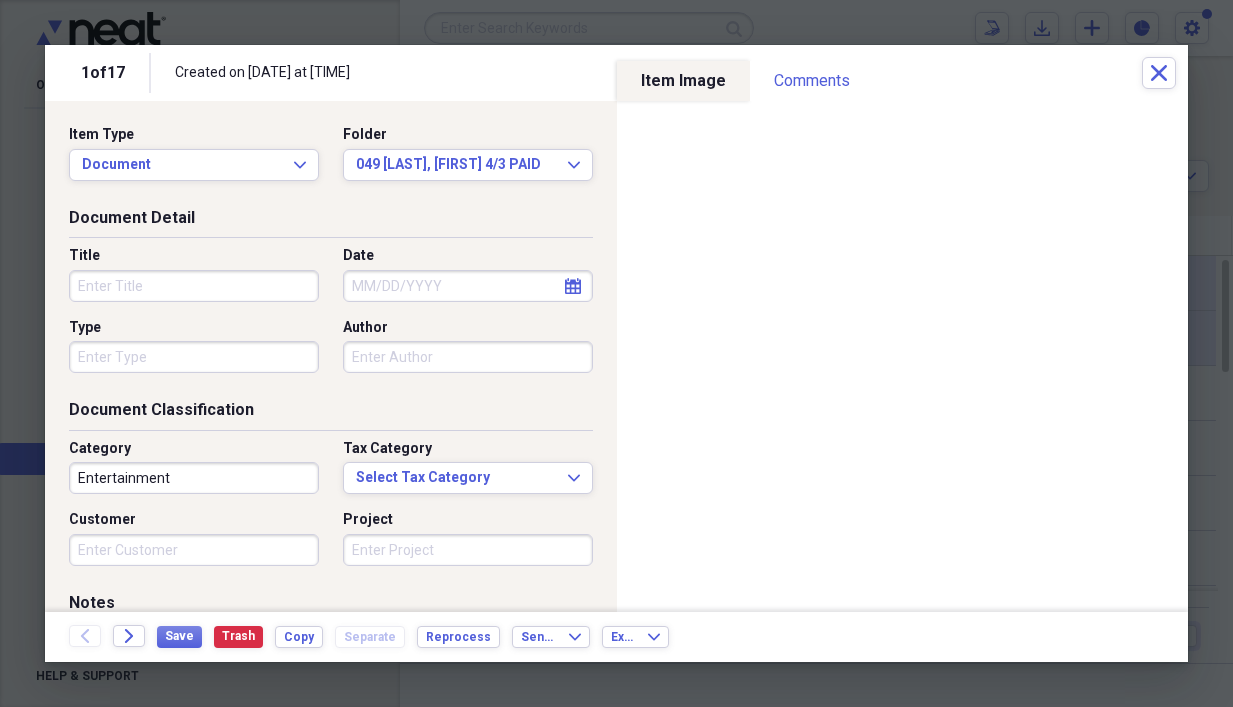 click on "Title" at bounding box center [194, 286] 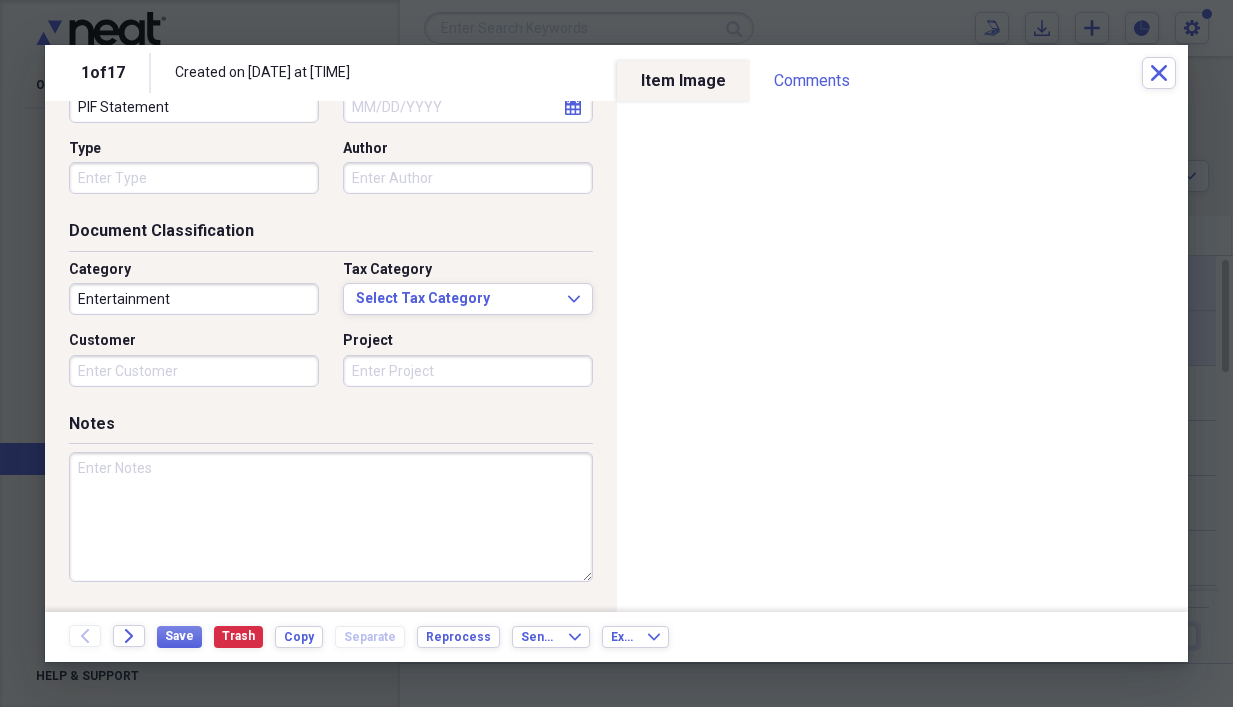 scroll, scrollTop: 200, scrollLeft: 0, axis: vertical 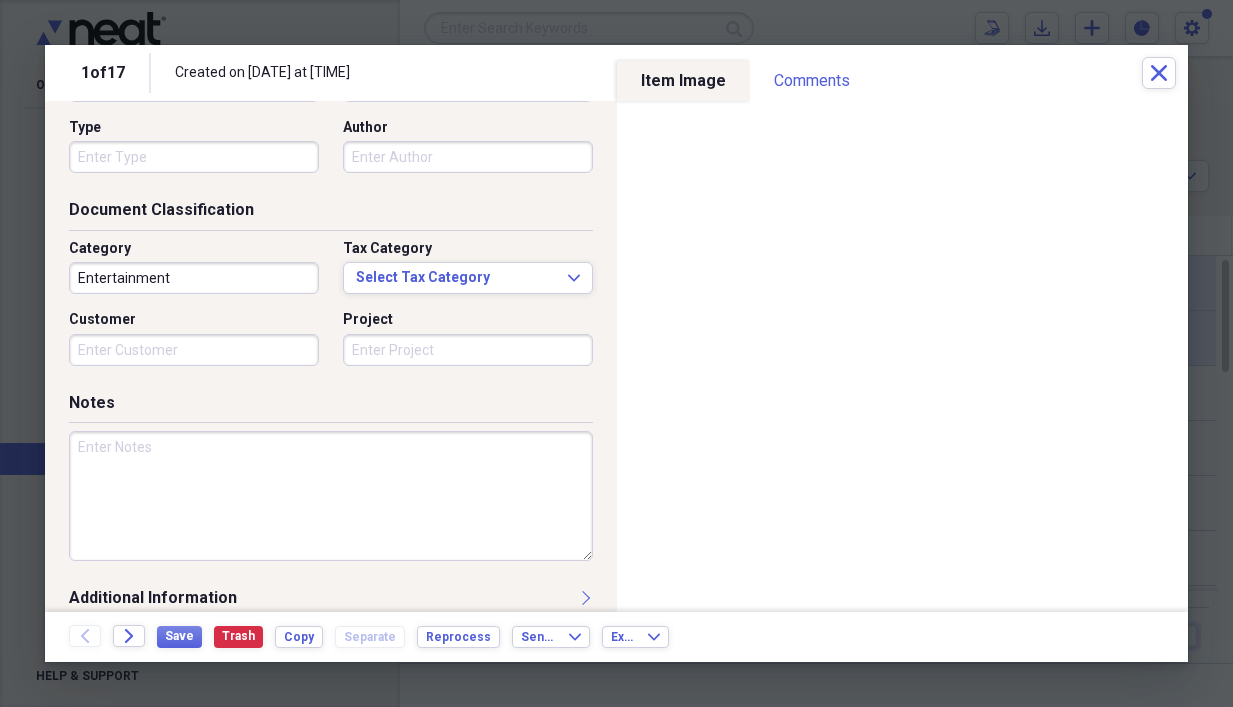 type on "PIF Statement" 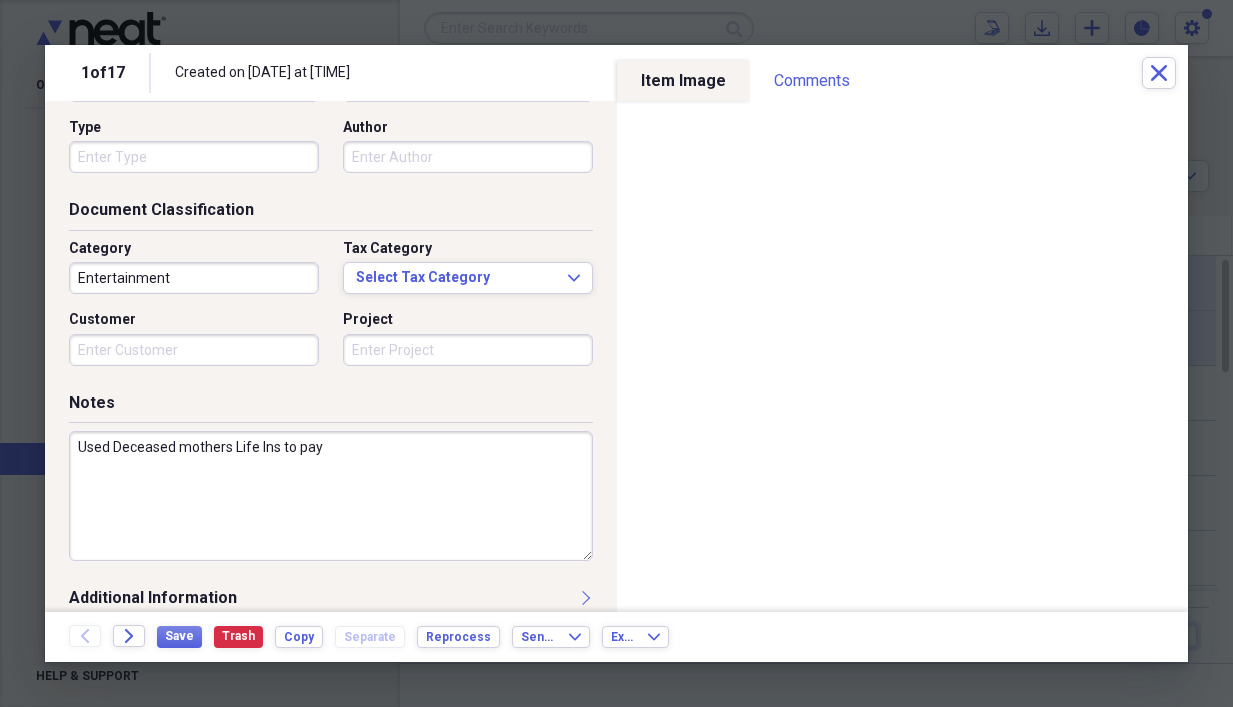 click on "Used Deceased mothers Life Ins to pay" at bounding box center [331, 496] 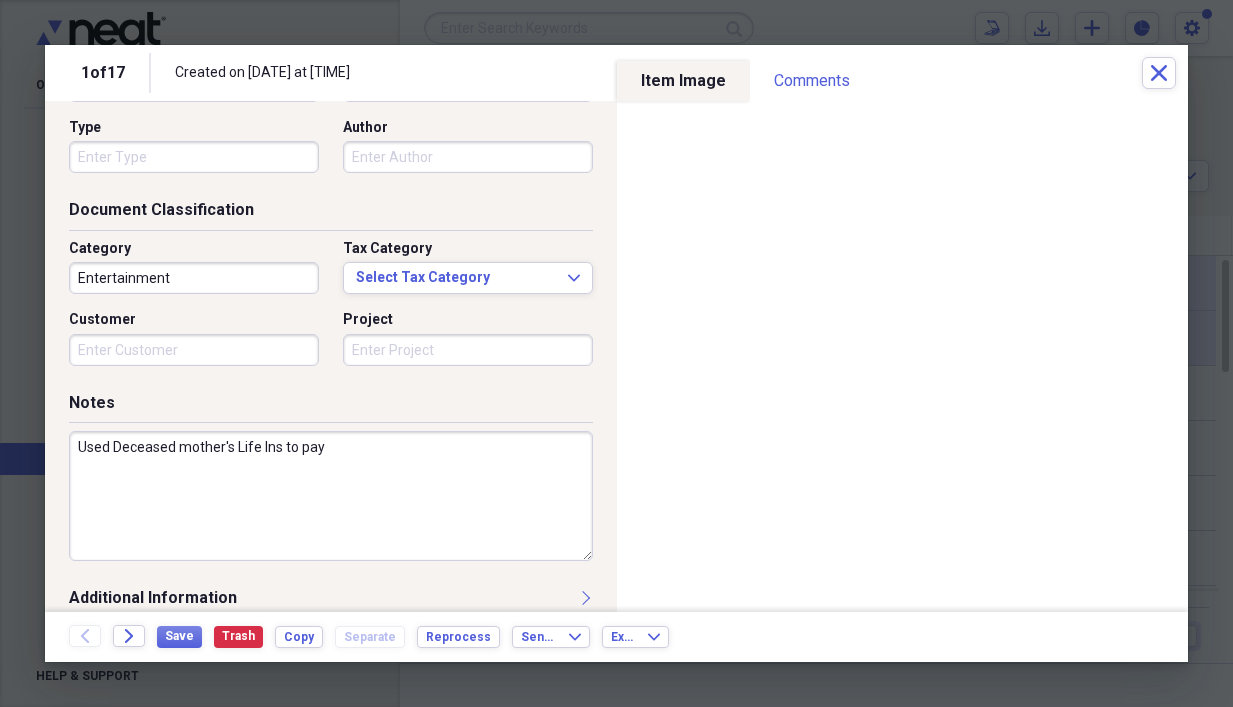 drag, startPoint x: 235, startPoint y: 437, endPoint x: 245, endPoint y: 445, distance: 12.806249 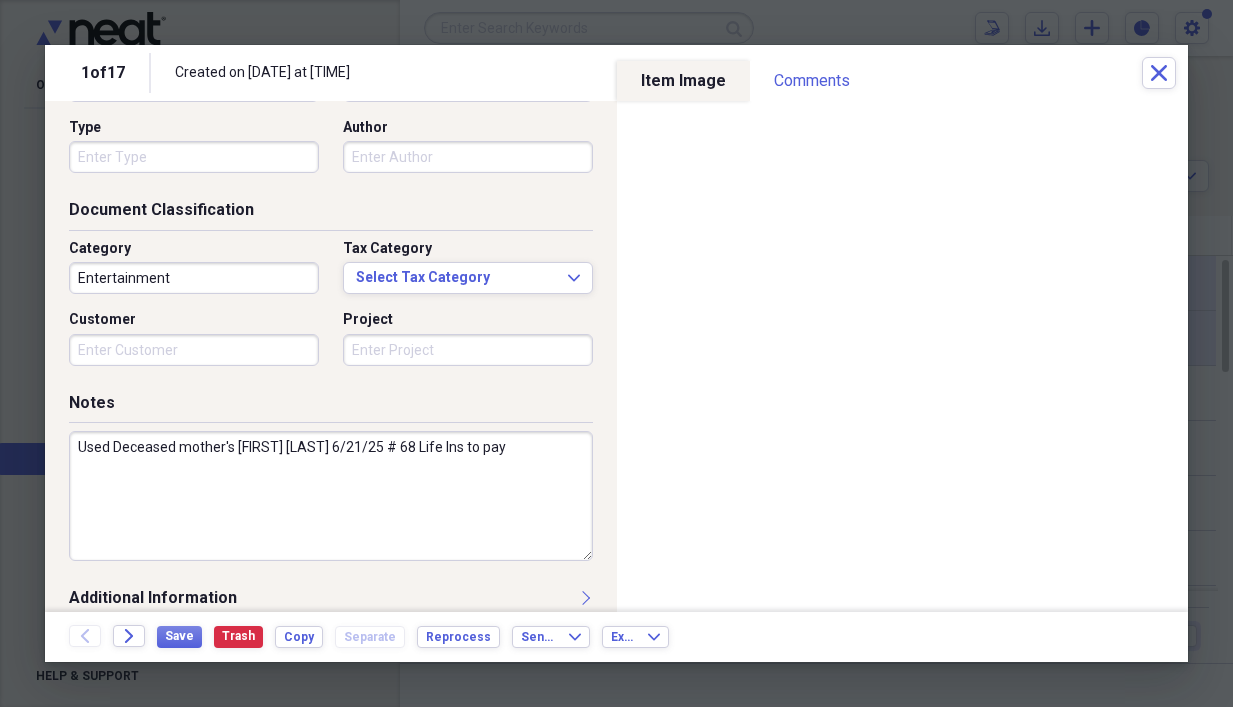 click on "Used Deceased mother's [FIRST] [LAST] 6/21/25 # 68 Life Ins to pay" at bounding box center (331, 496) 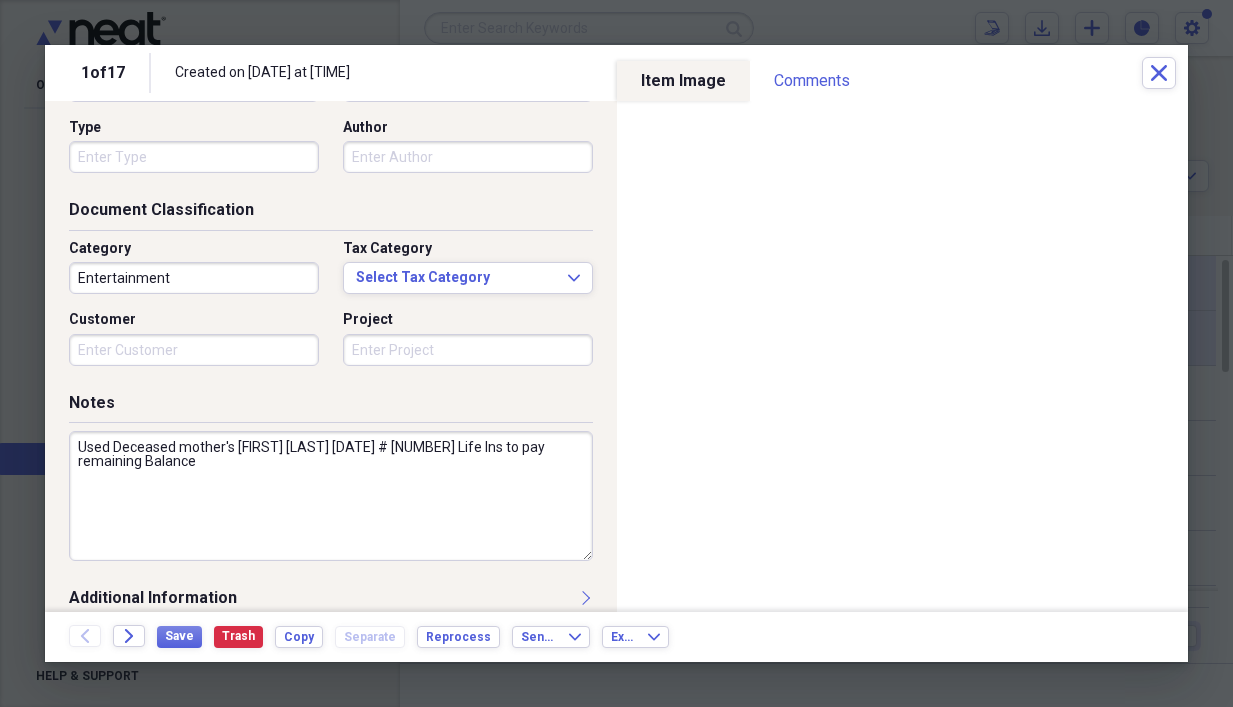 click on "Used Deceased mother's [FIRST] [LAST] [DATE] # [NUMBER] Life Ins to pay remaining Balance" at bounding box center [331, 496] 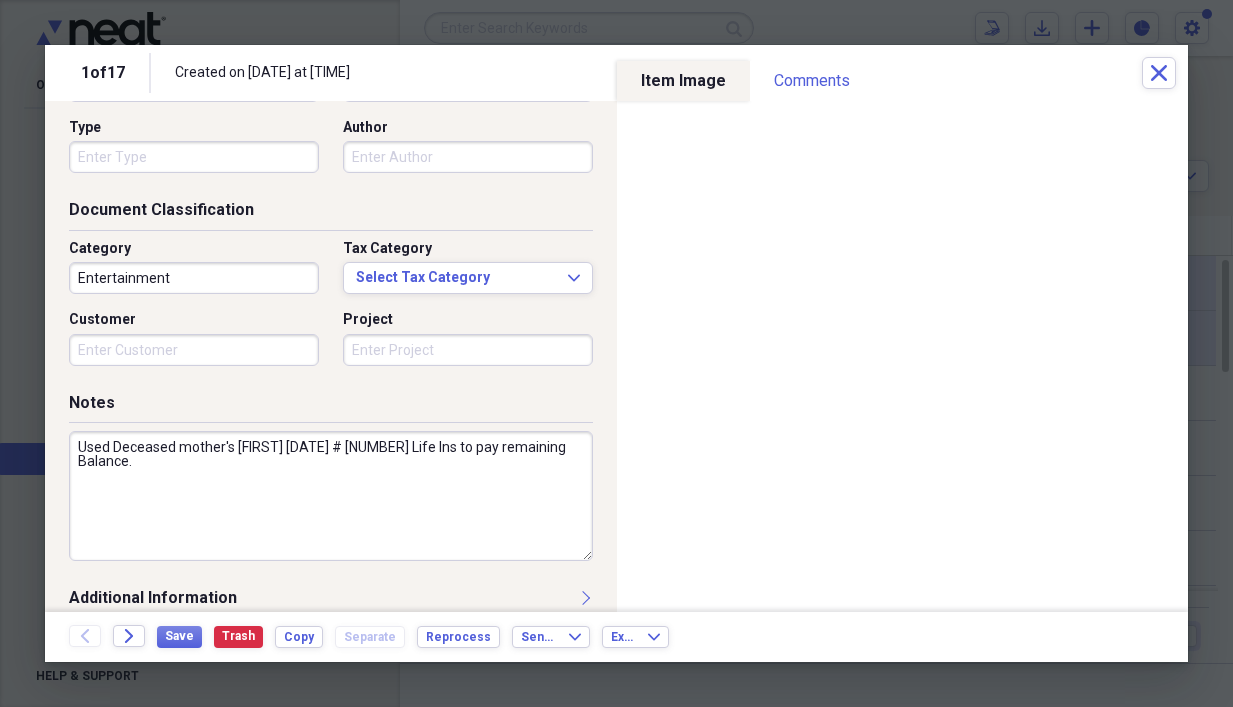 type on "Used Deceased mother's [FIRST] [DATE] # [NUMBER] Life Ins to pay remaining Balance." 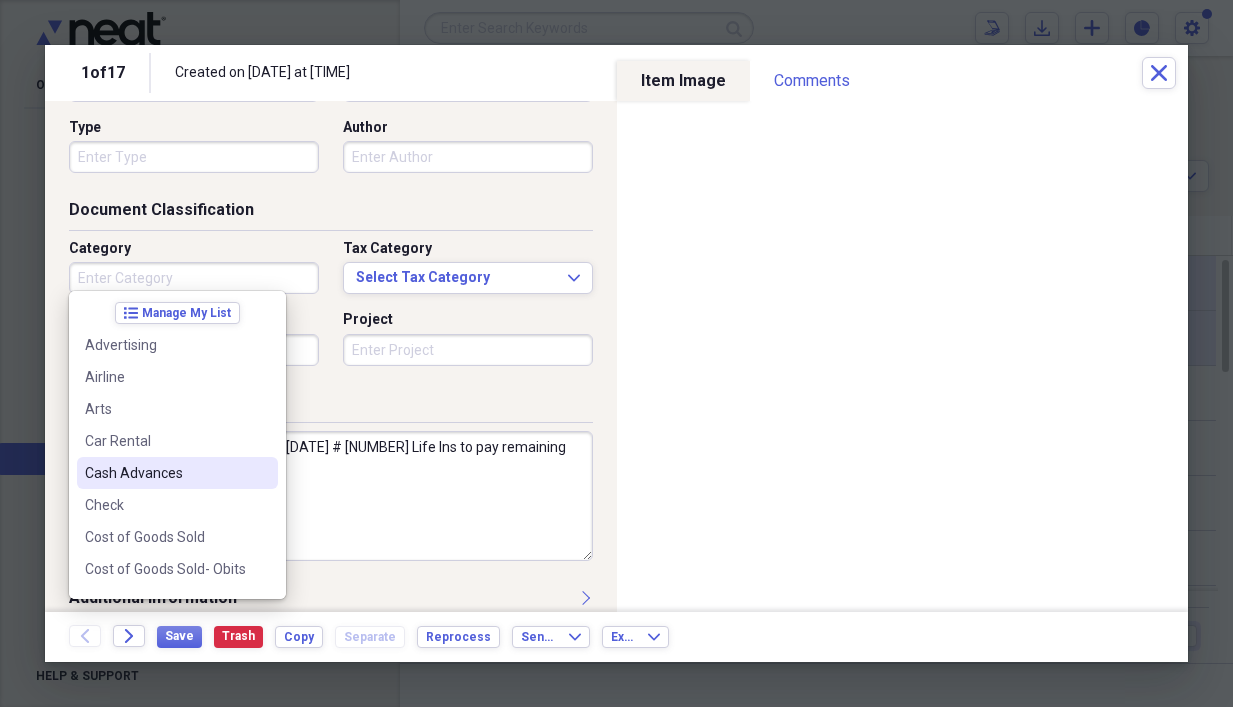 scroll, scrollTop: 0, scrollLeft: 0, axis: both 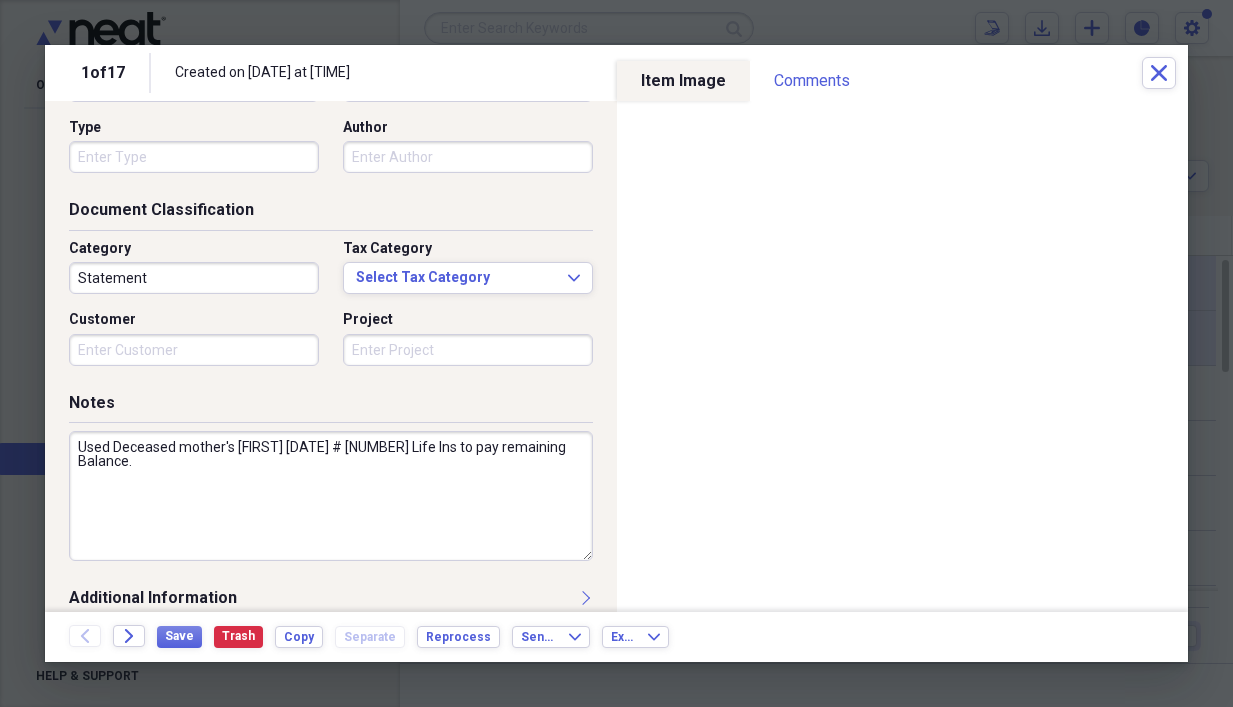 type on "Statement" 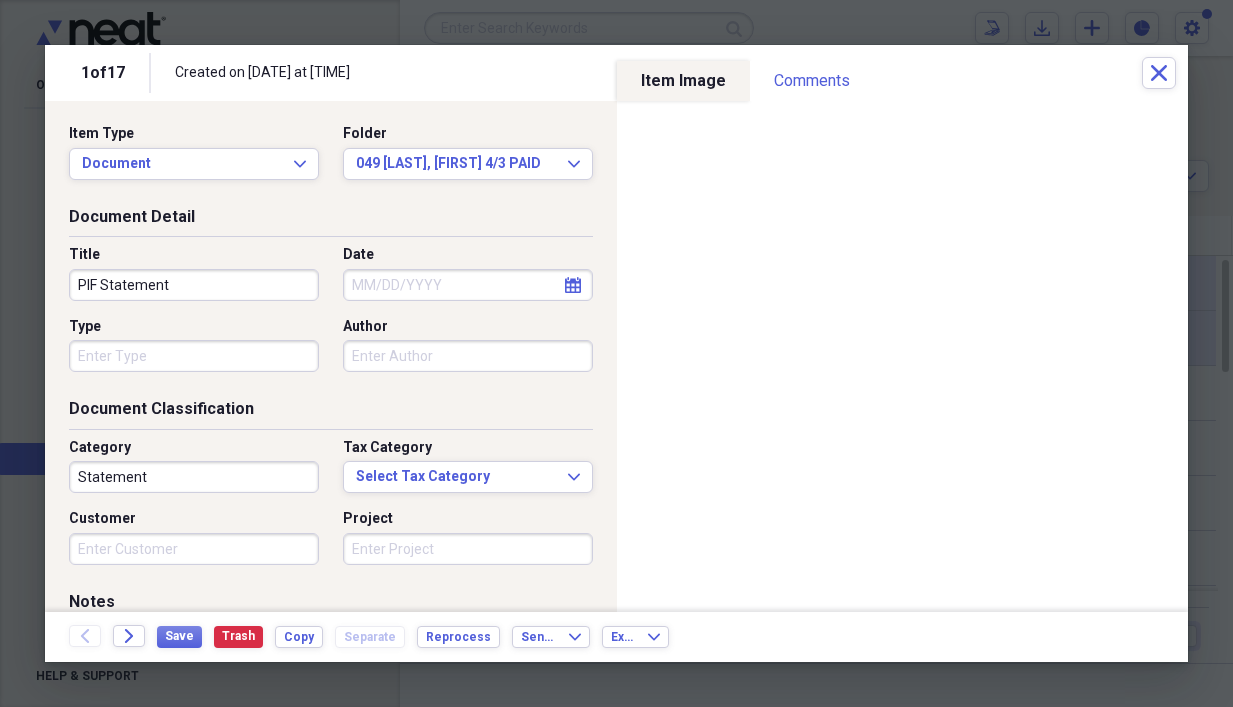 scroll, scrollTop: 0, scrollLeft: 0, axis: both 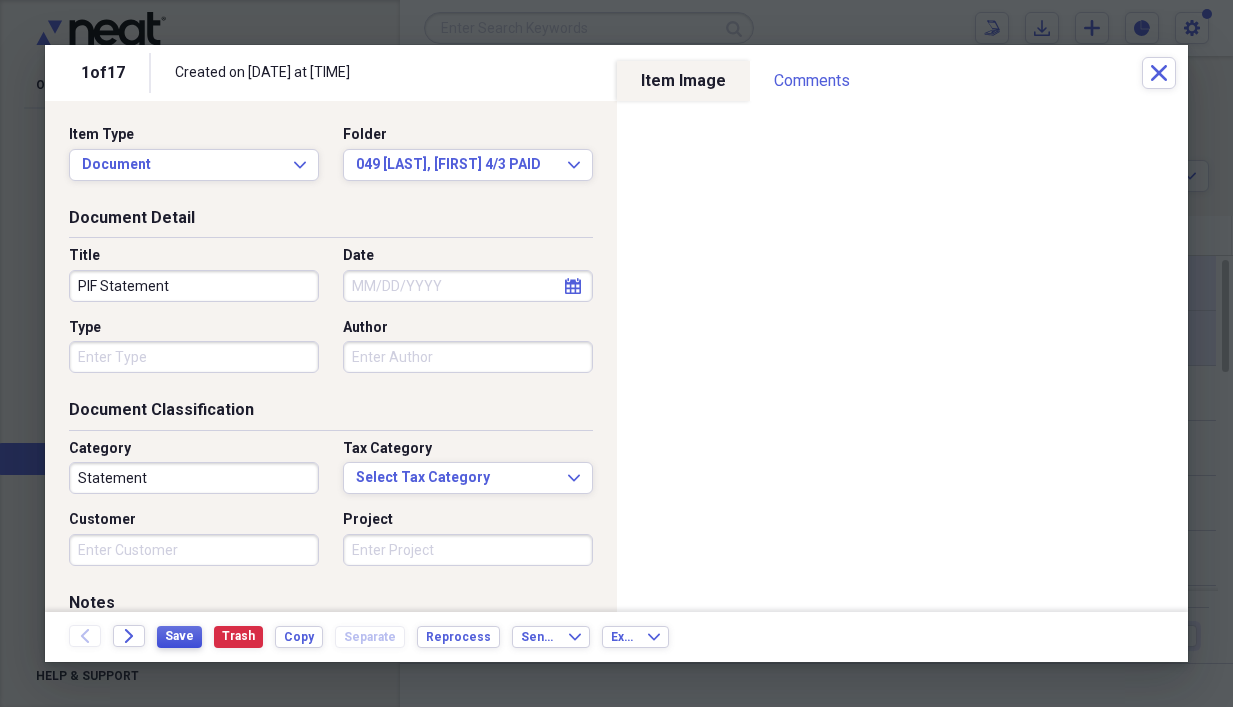 click on "Save" at bounding box center [179, 636] 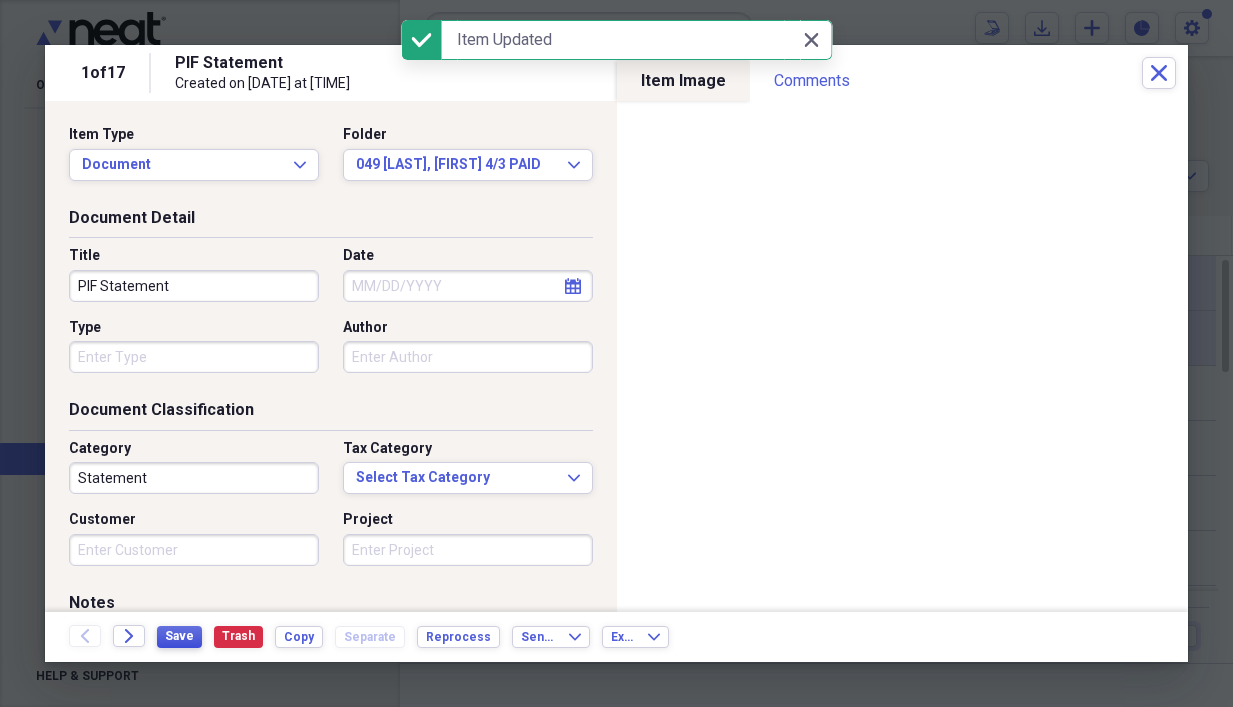 type on "Used Deceased mother's [FIRST] [DATE] # [NUMBER] Life Ins to pay remaining Balance." 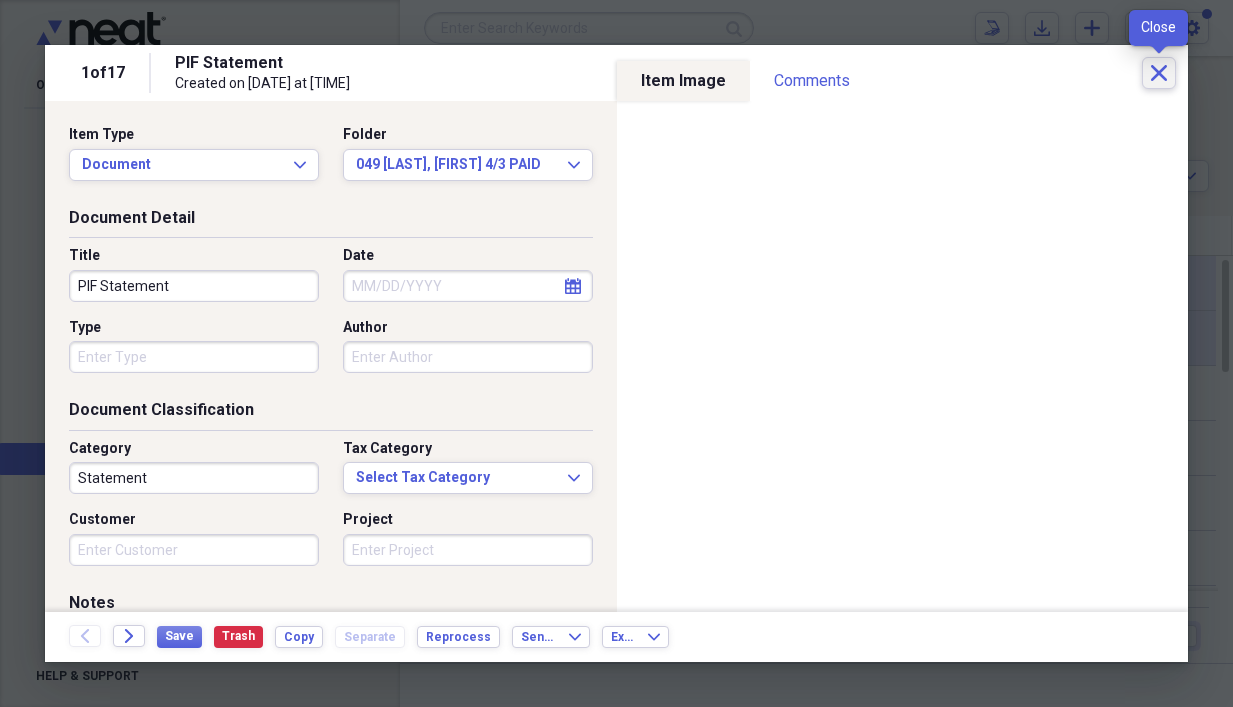 click on "Close" 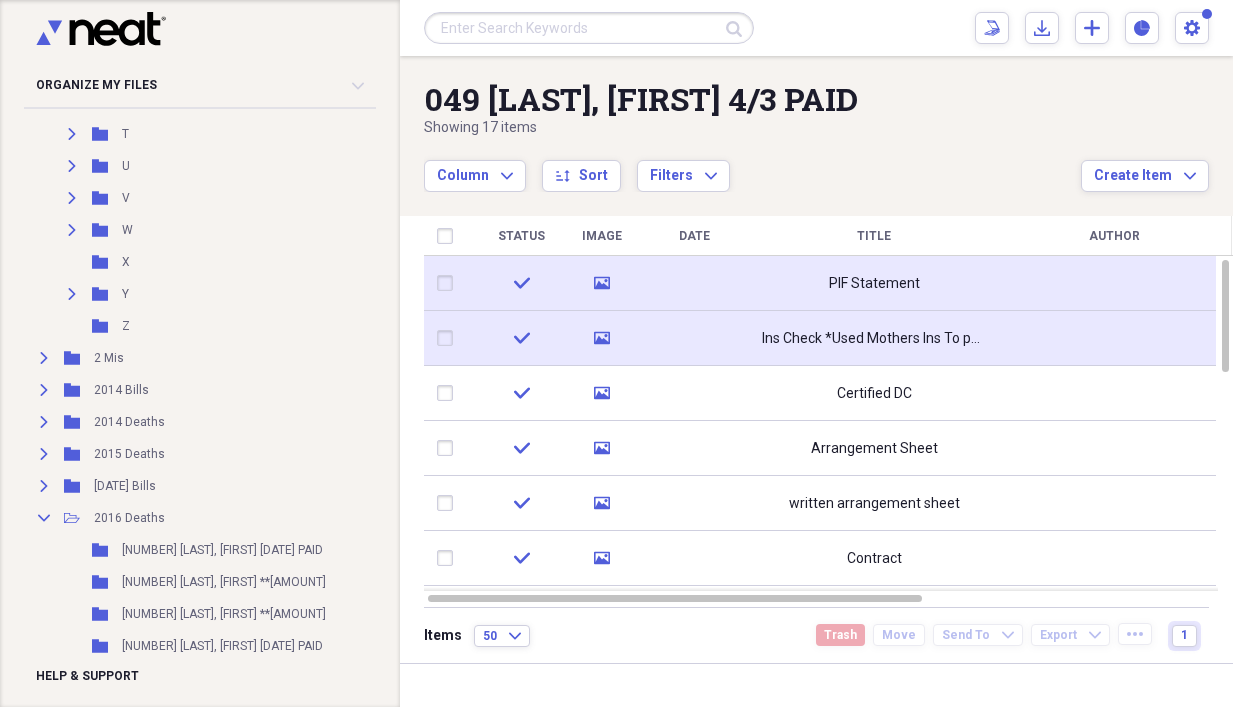 scroll, scrollTop: 1653, scrollLeft: 0, axis: vertical 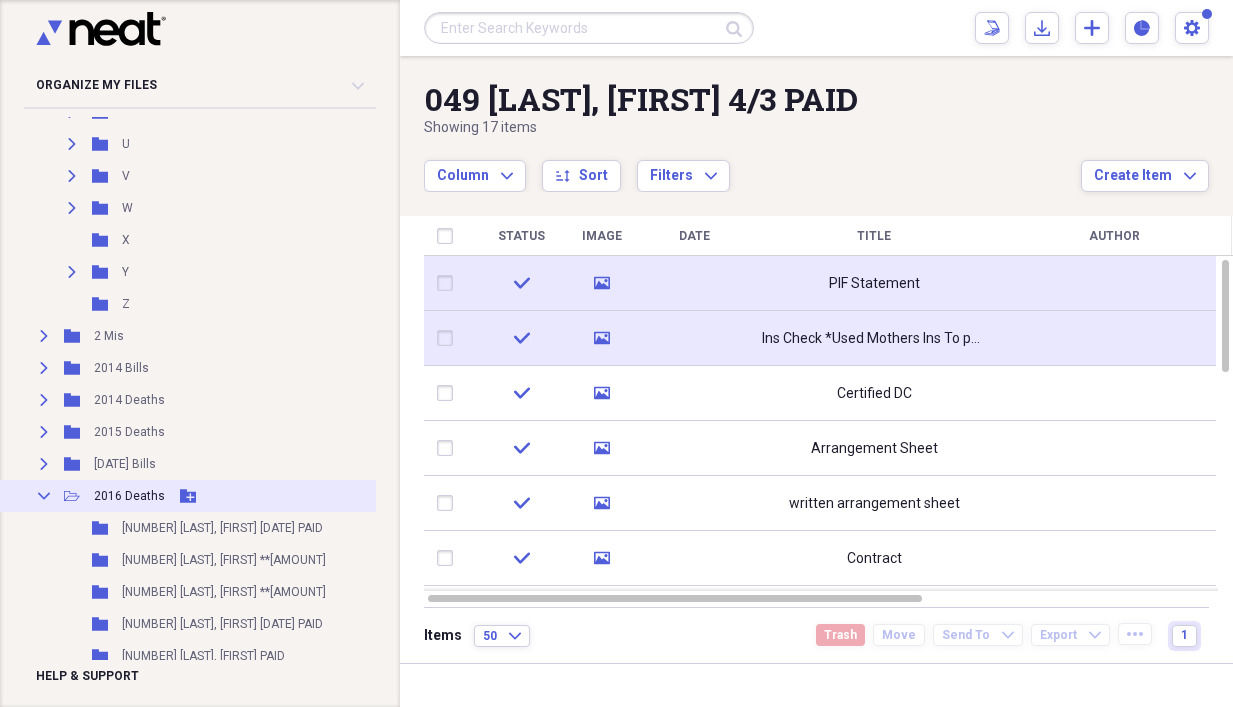 click on "Collapse" at bounding box center [44, 496] 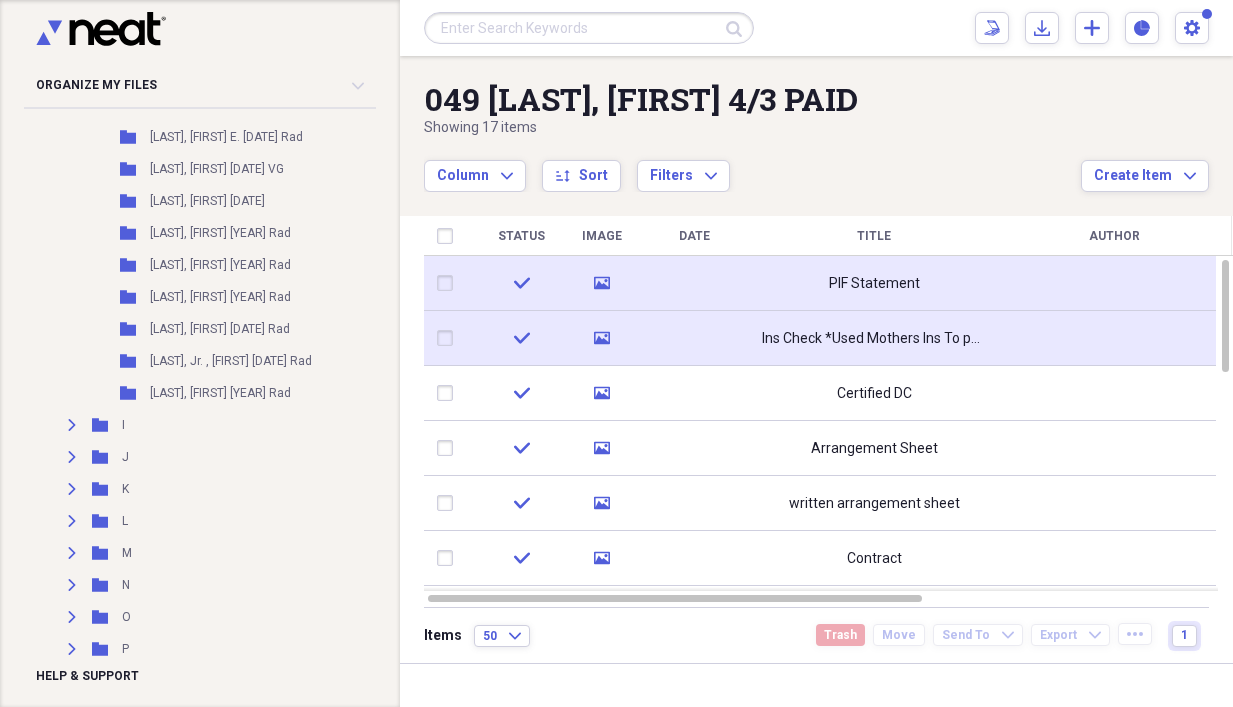 scroll, scrollTop: 893, scrollLeft: 0, axis: vertical 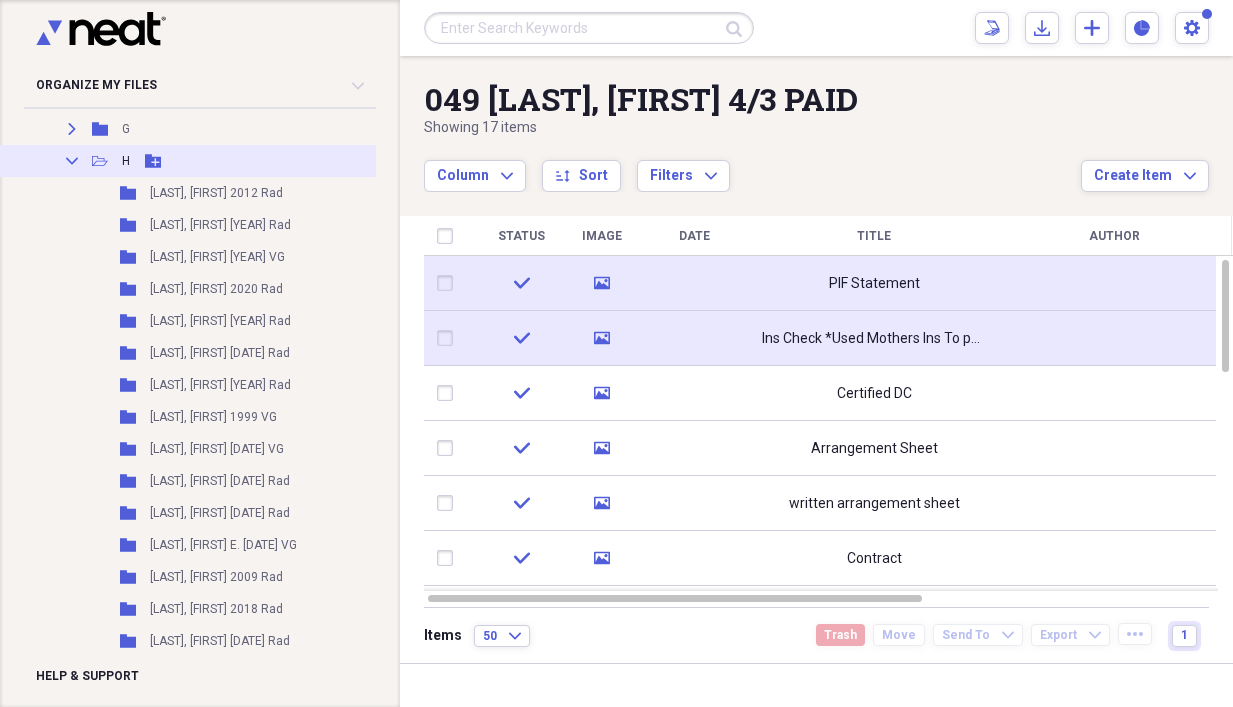 click 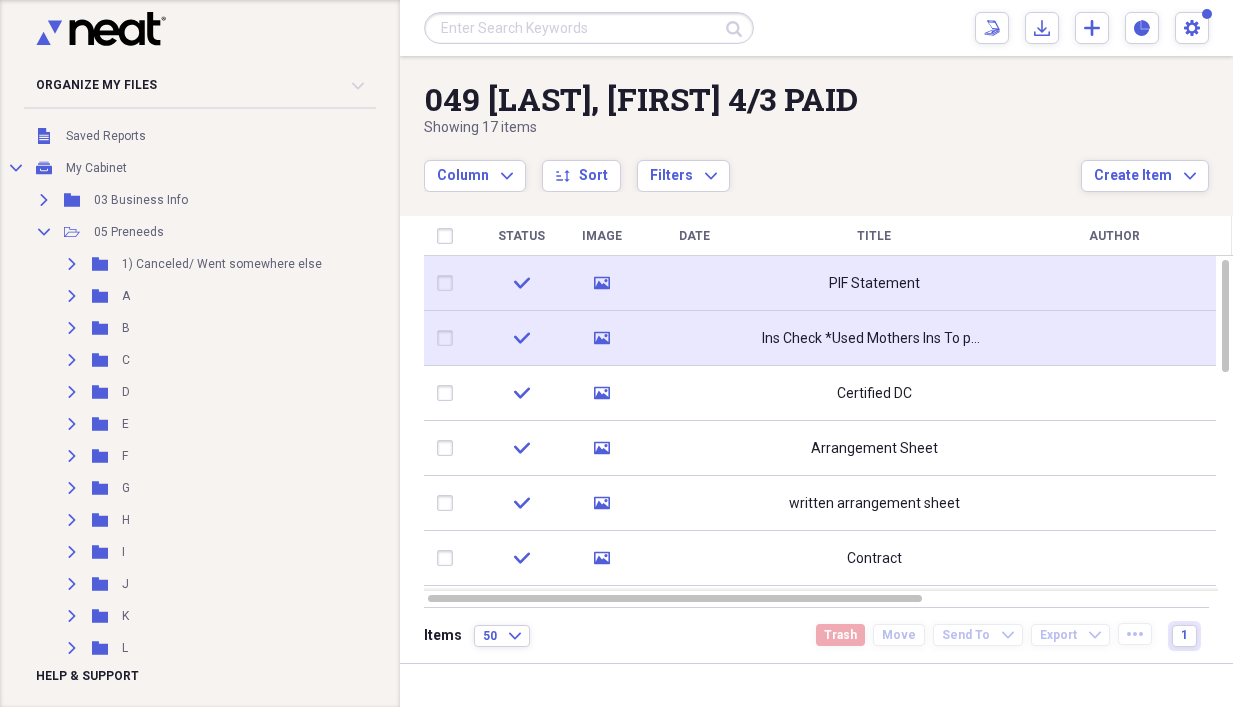 scroll, scrollTop: 41, scrollLeft: 0, axis: vertical 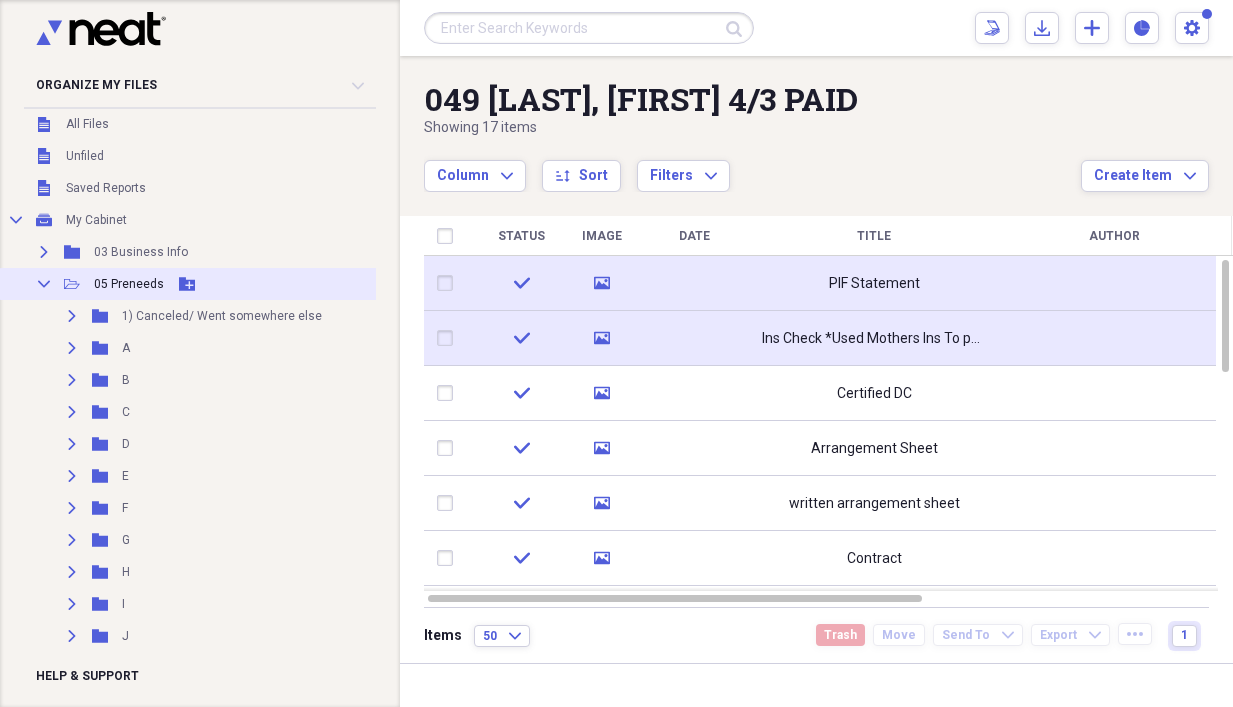 click 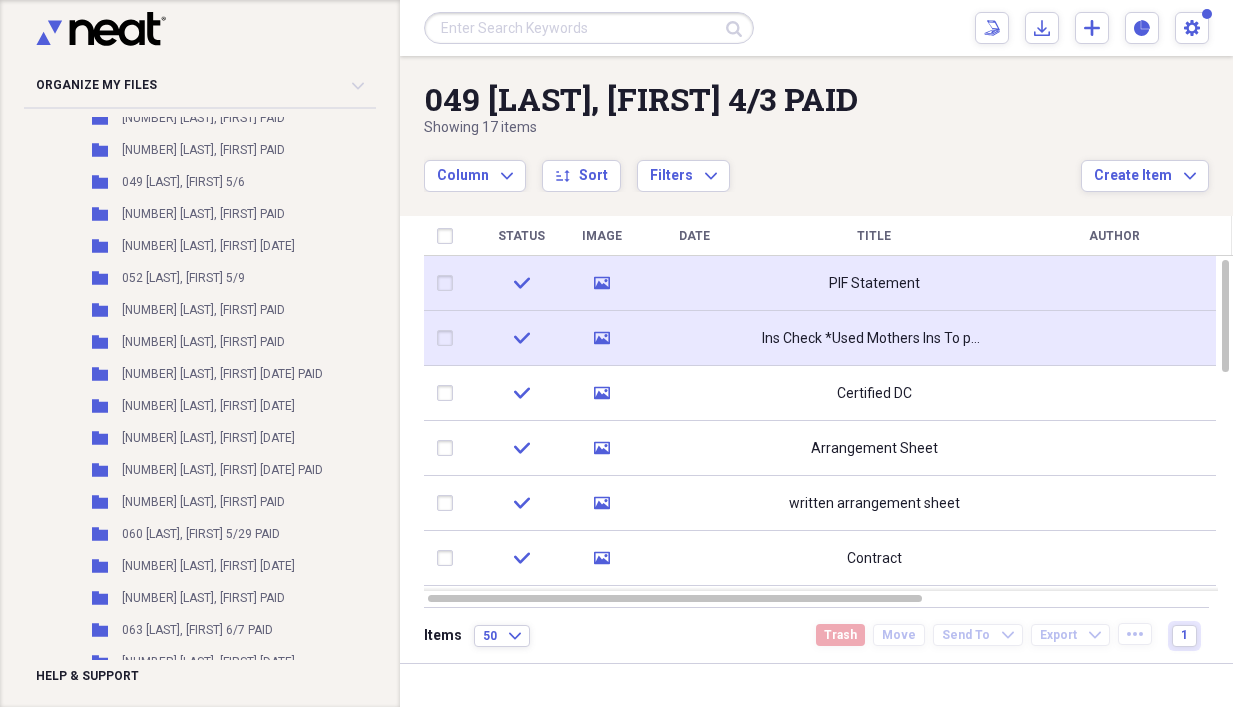 scroll, scrollTop: 2729, scrollLeft: 0, axis: vertical 